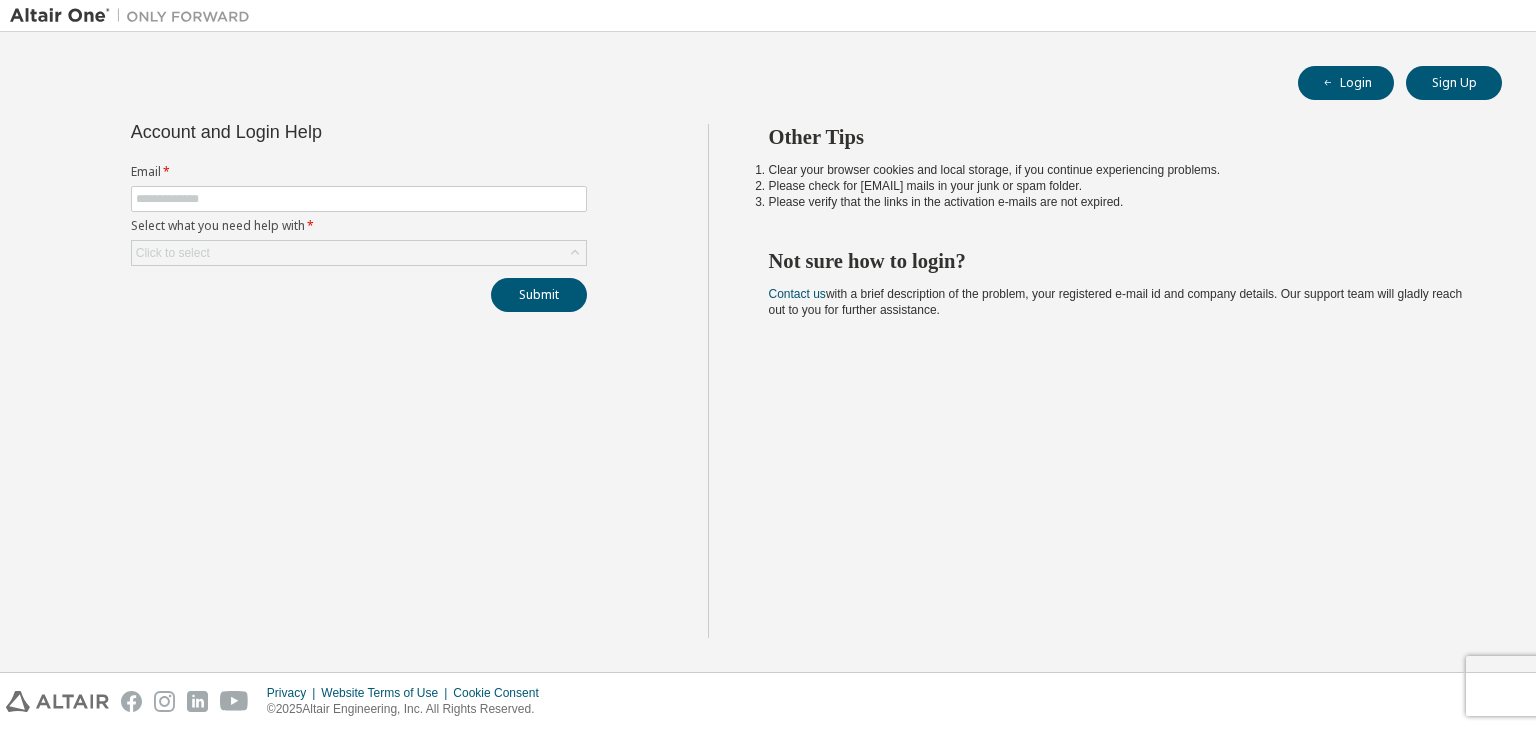 scroll, scrollTop: 0, scrollLeft: 0, axis: both 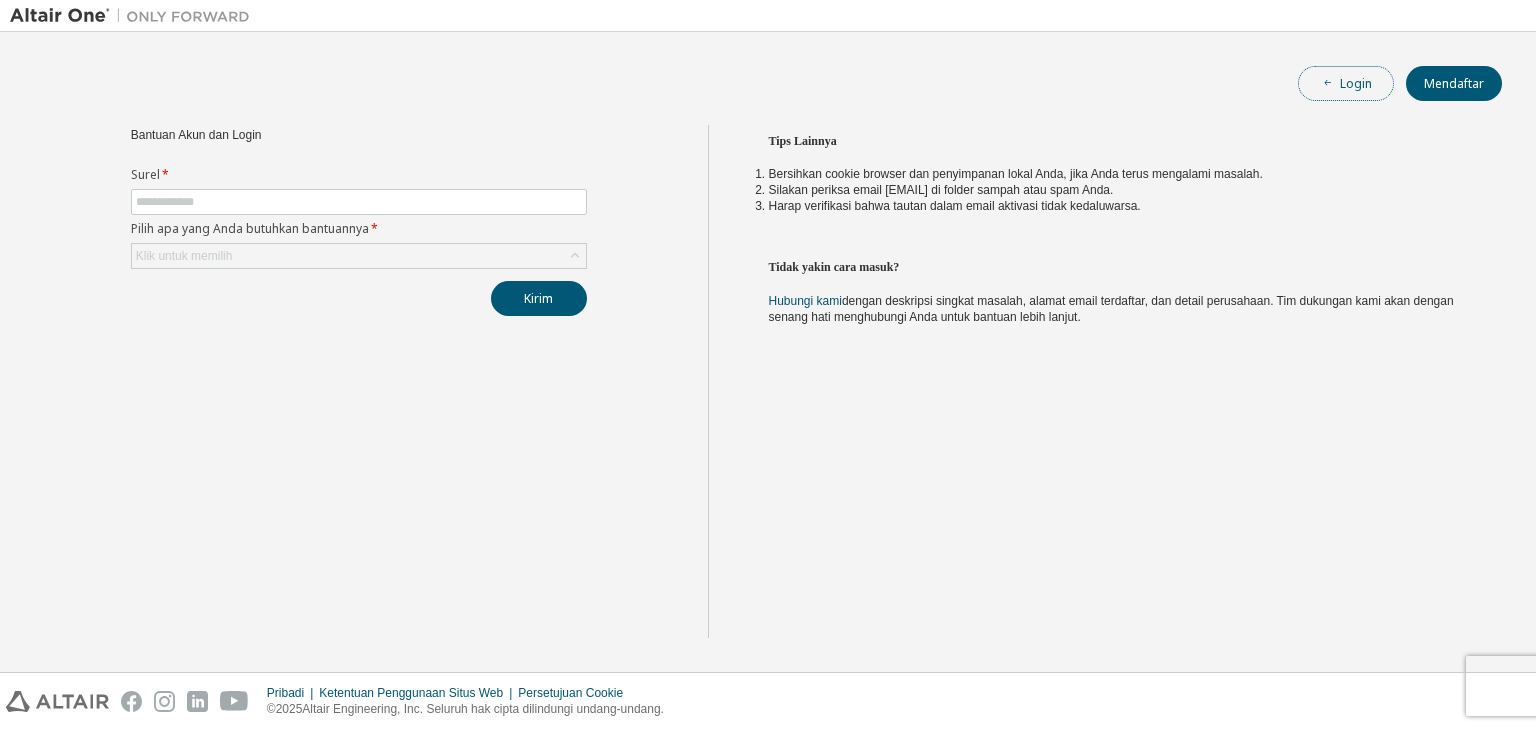 click on "Login" at bounding box center [1346, 83] 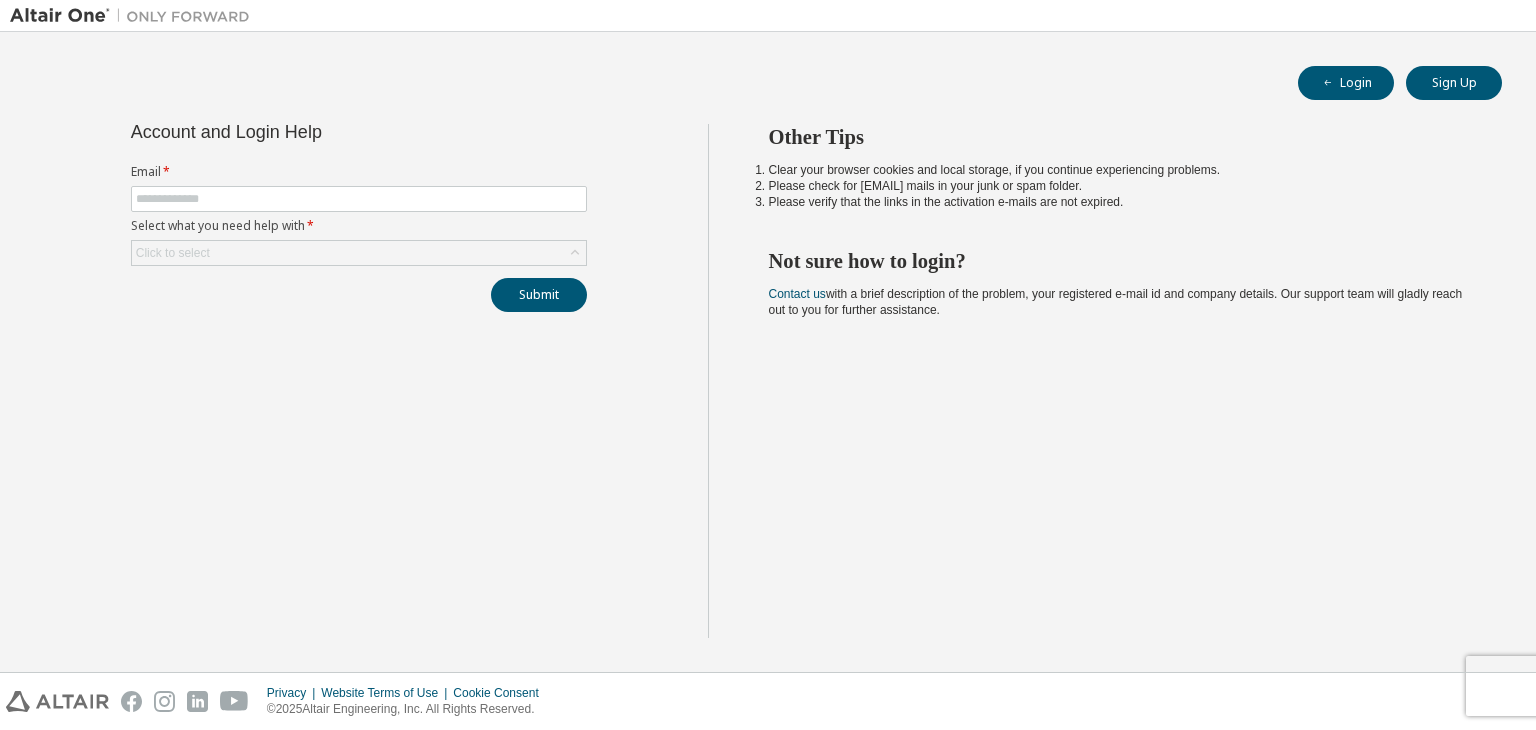 scroll, scrollTop: 0, scrollLeft: 0, axis: both 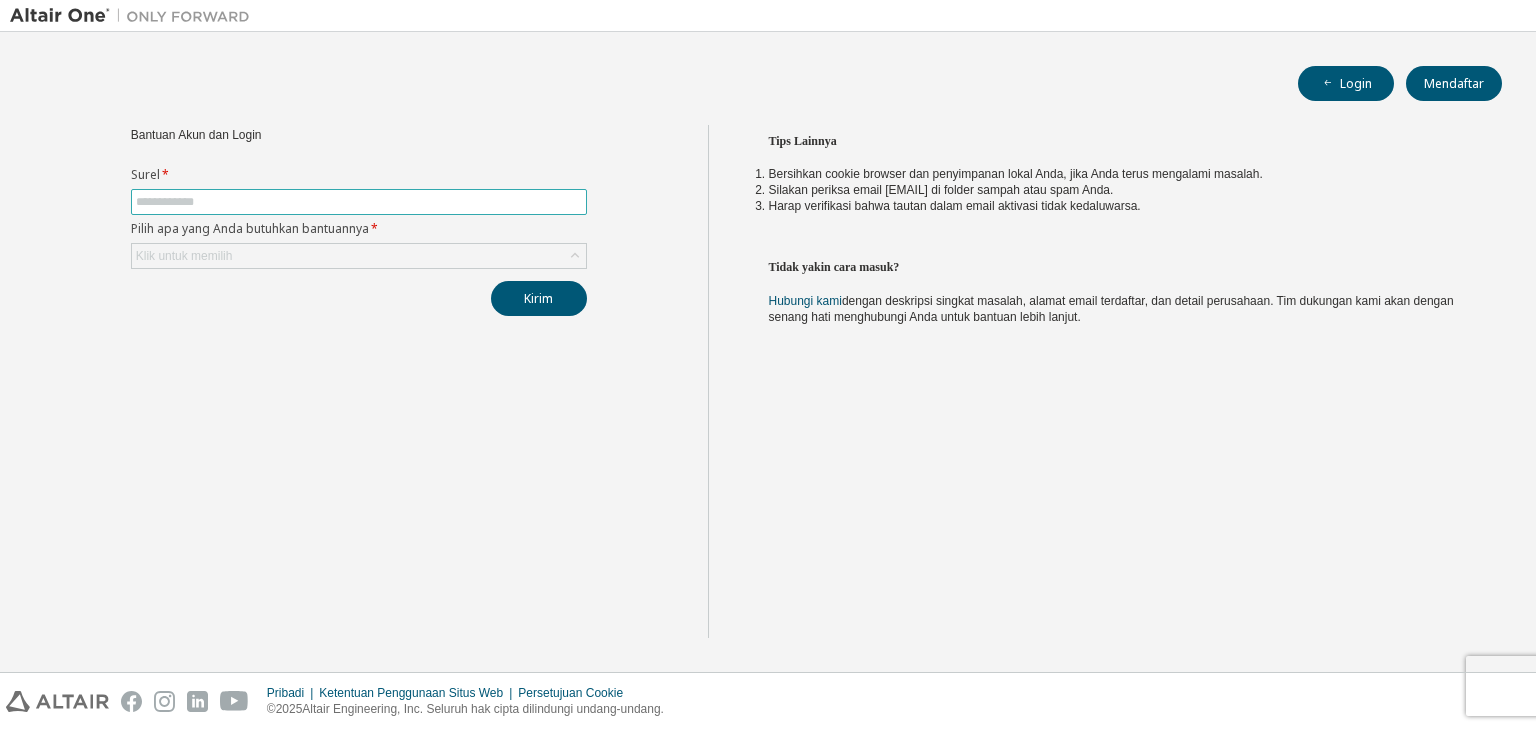 click at bounding box center [359, 202] 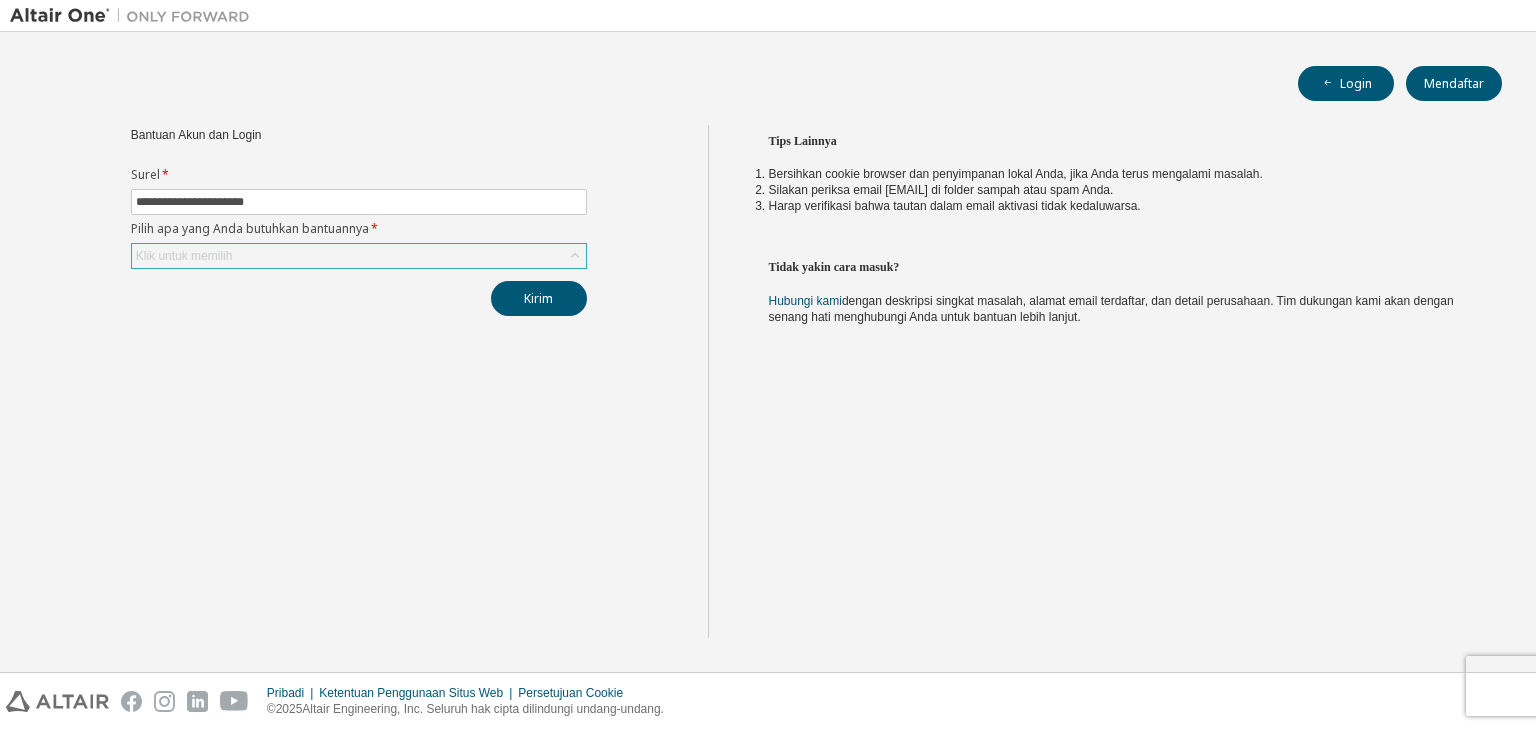 click on "Klik untuk memilih" at bounding box center (359, 256) 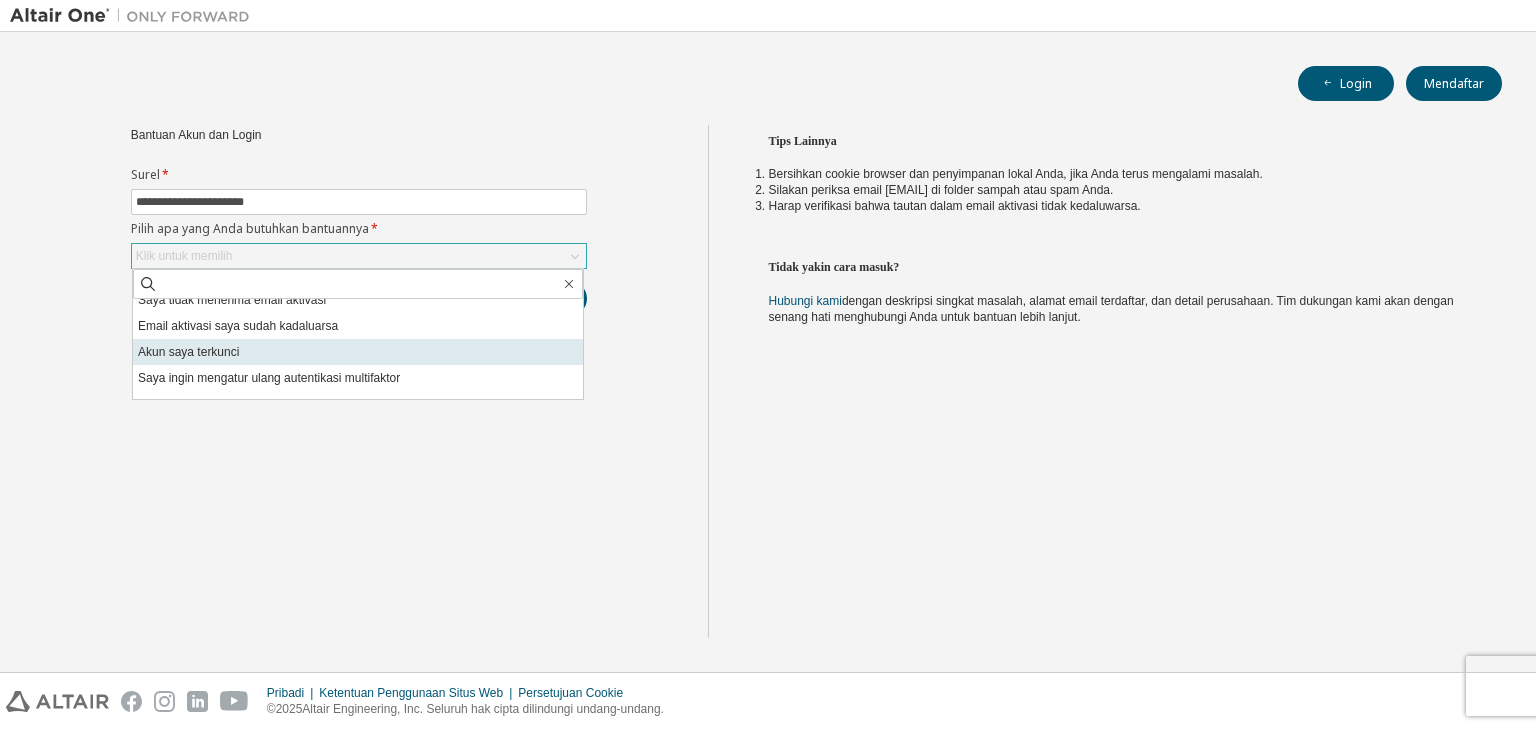 scroll, scrollTop: 56, scrollLeft: 0, axis: vertical 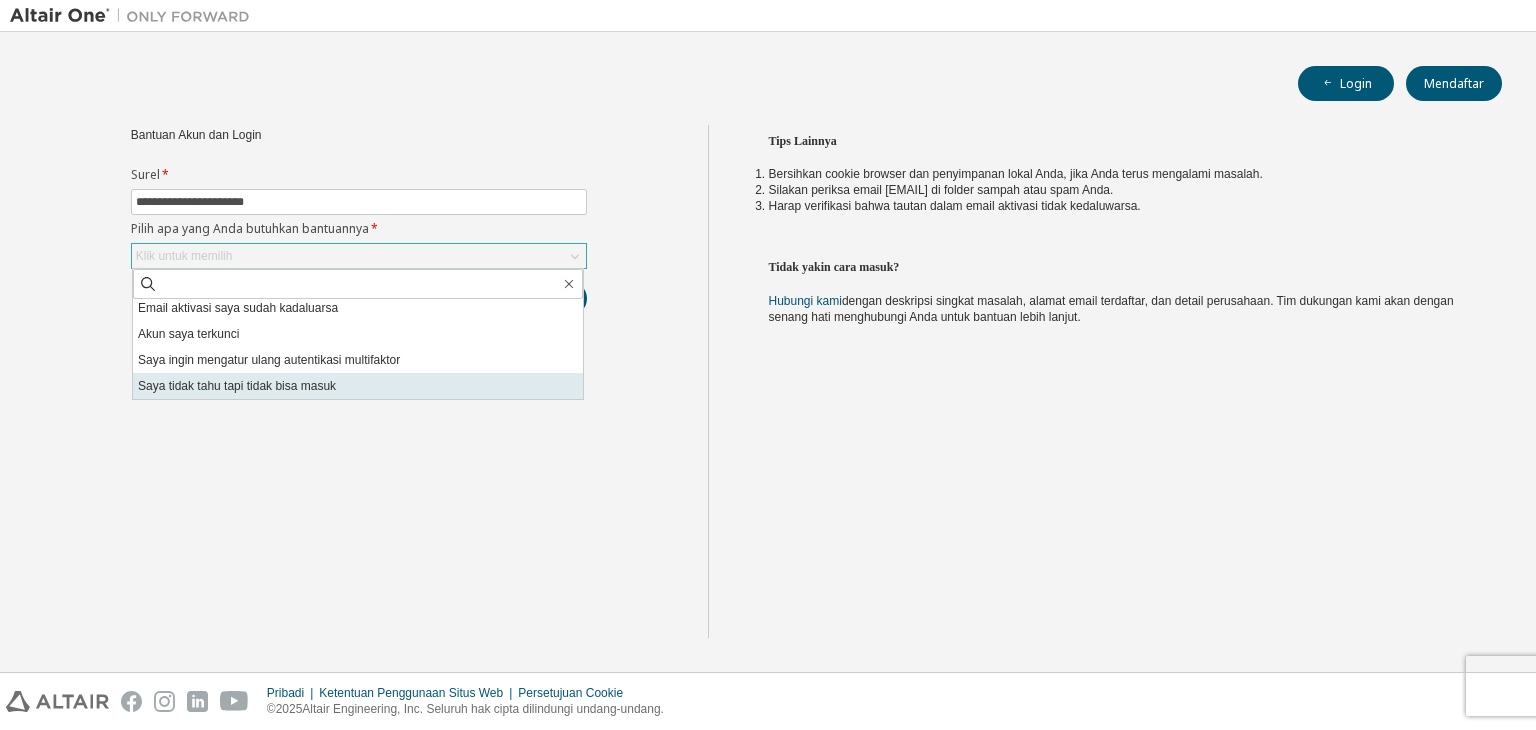 click on "Saya tidak tahu tapi tidak bisa masuk" at bounding box center (237, 386) 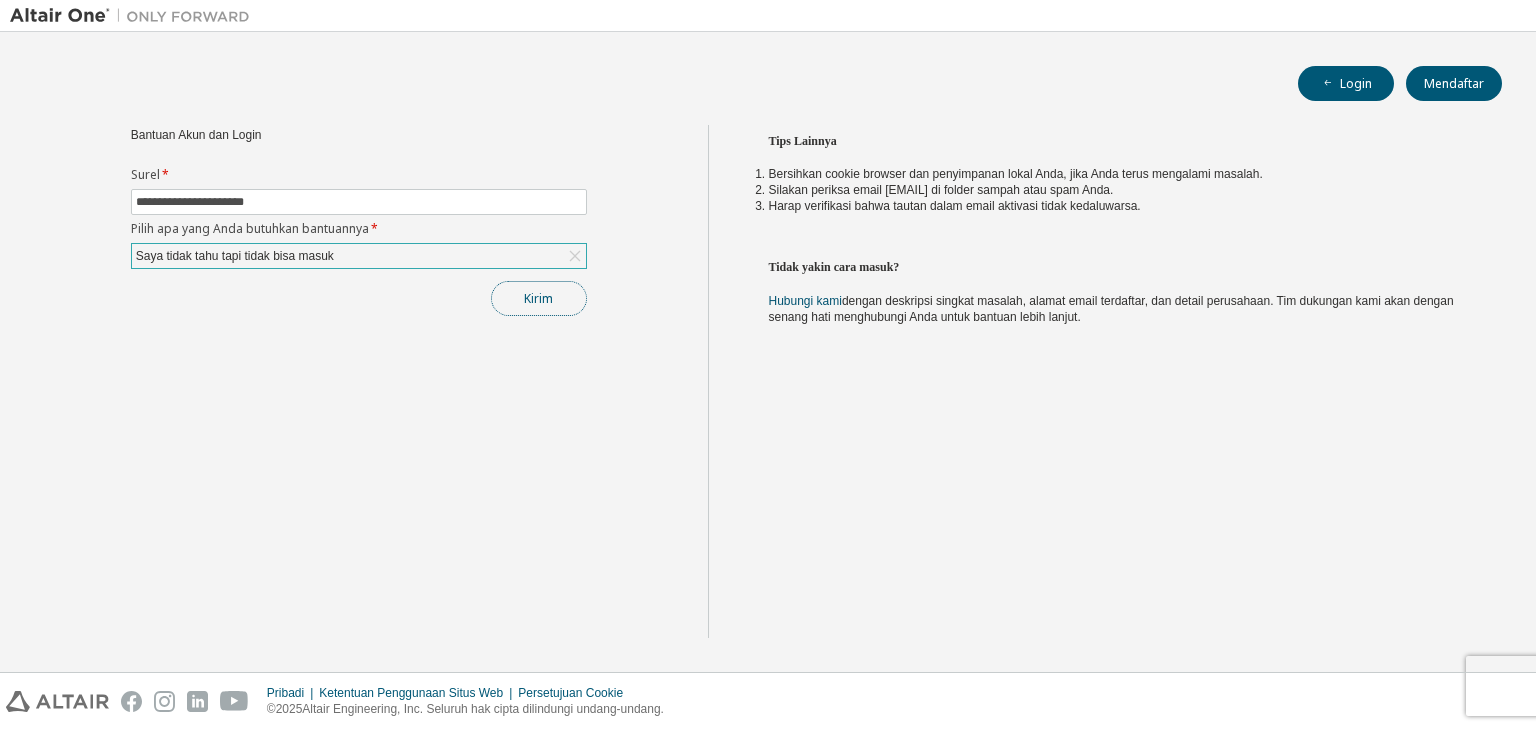 click on "Kirim" at bounding box center (538, 298) 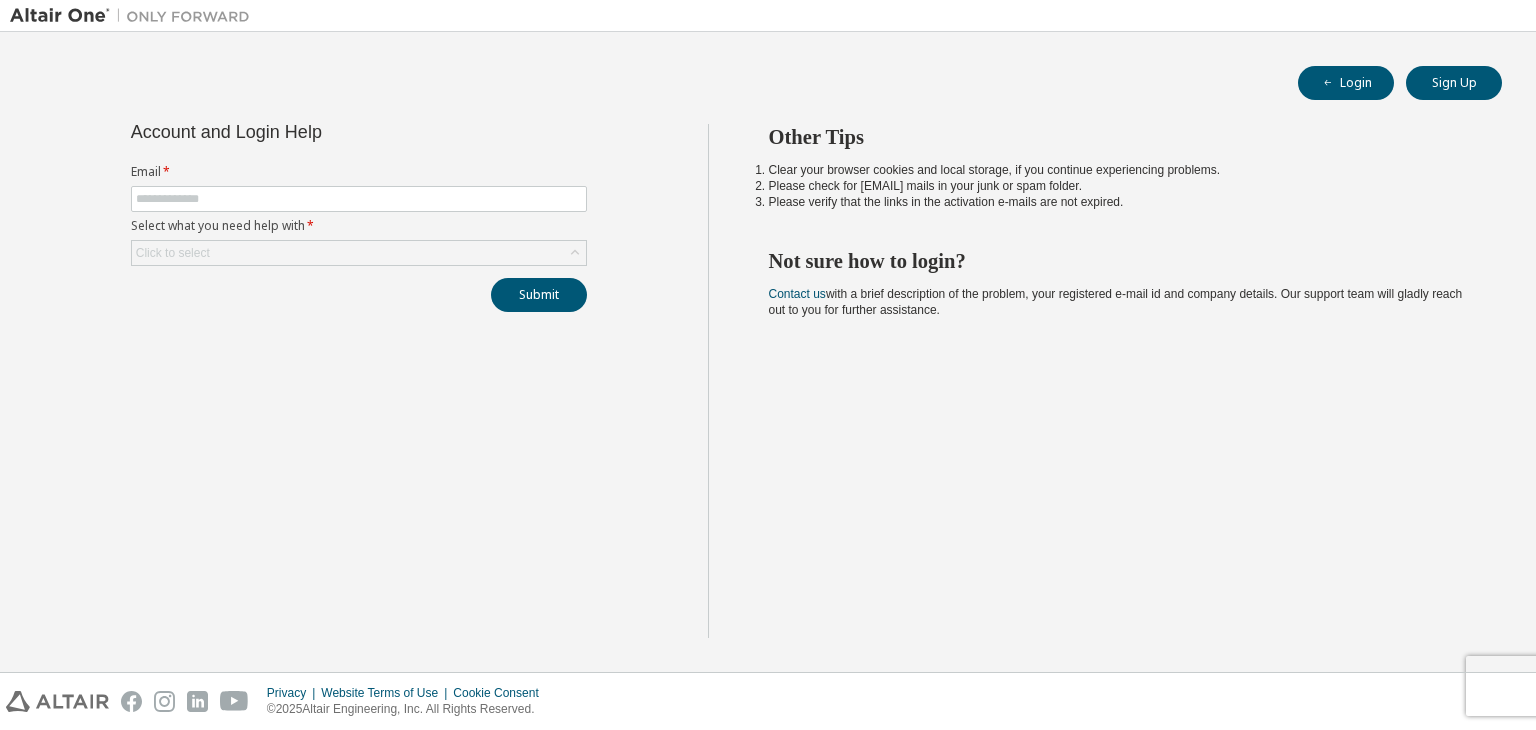 scroll, scrollTop: 0, scrollLeft: 0, axis: both 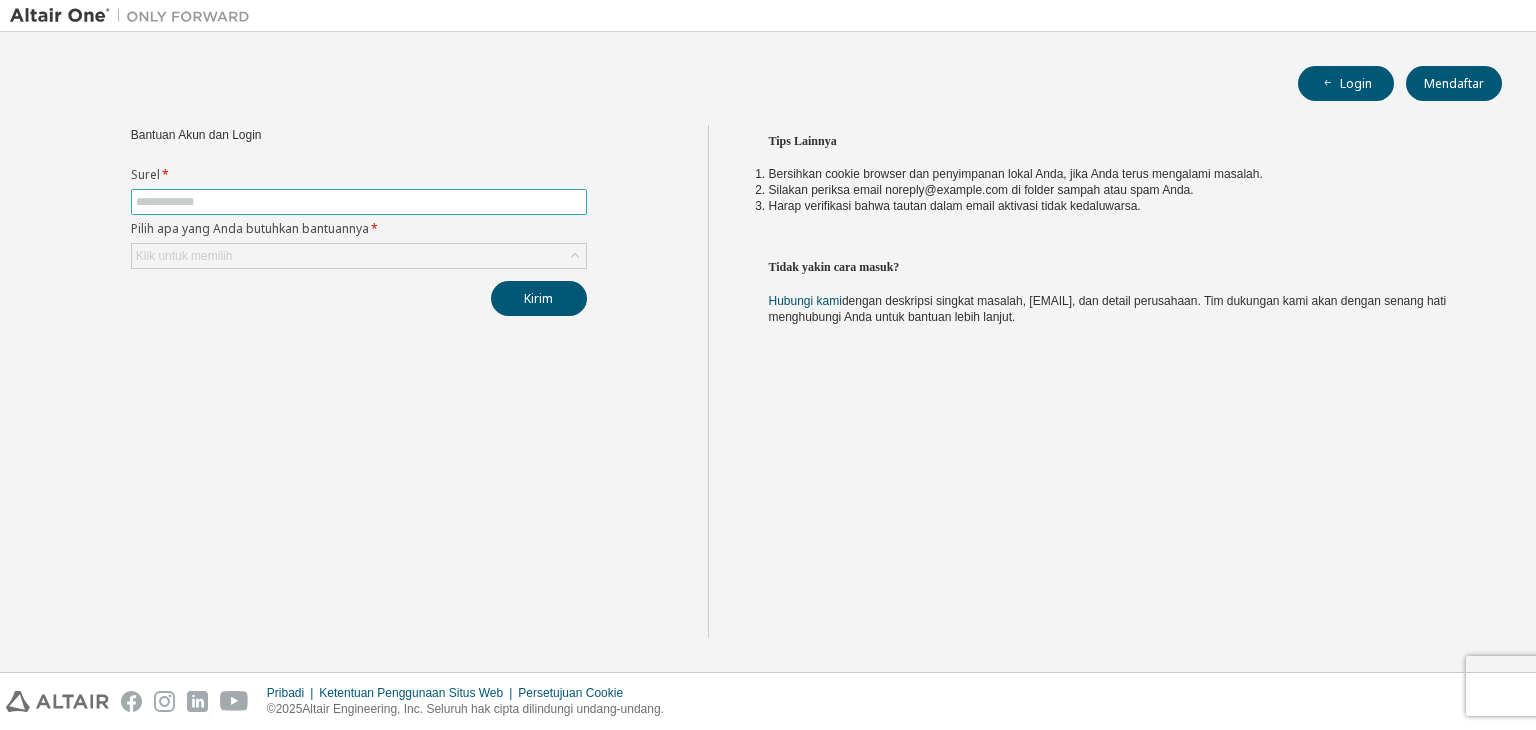 click at bounding box center (359, 202) 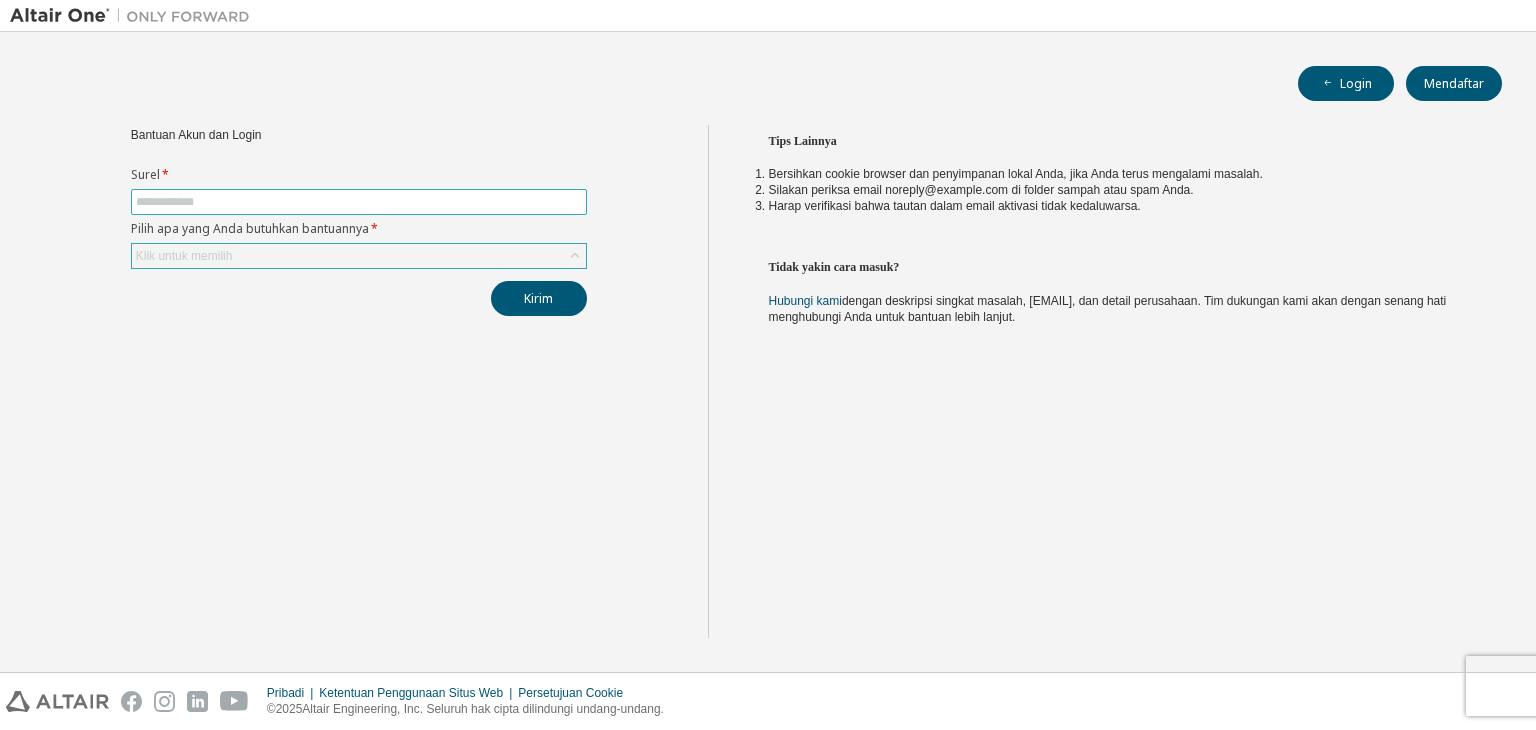 type on "**********" 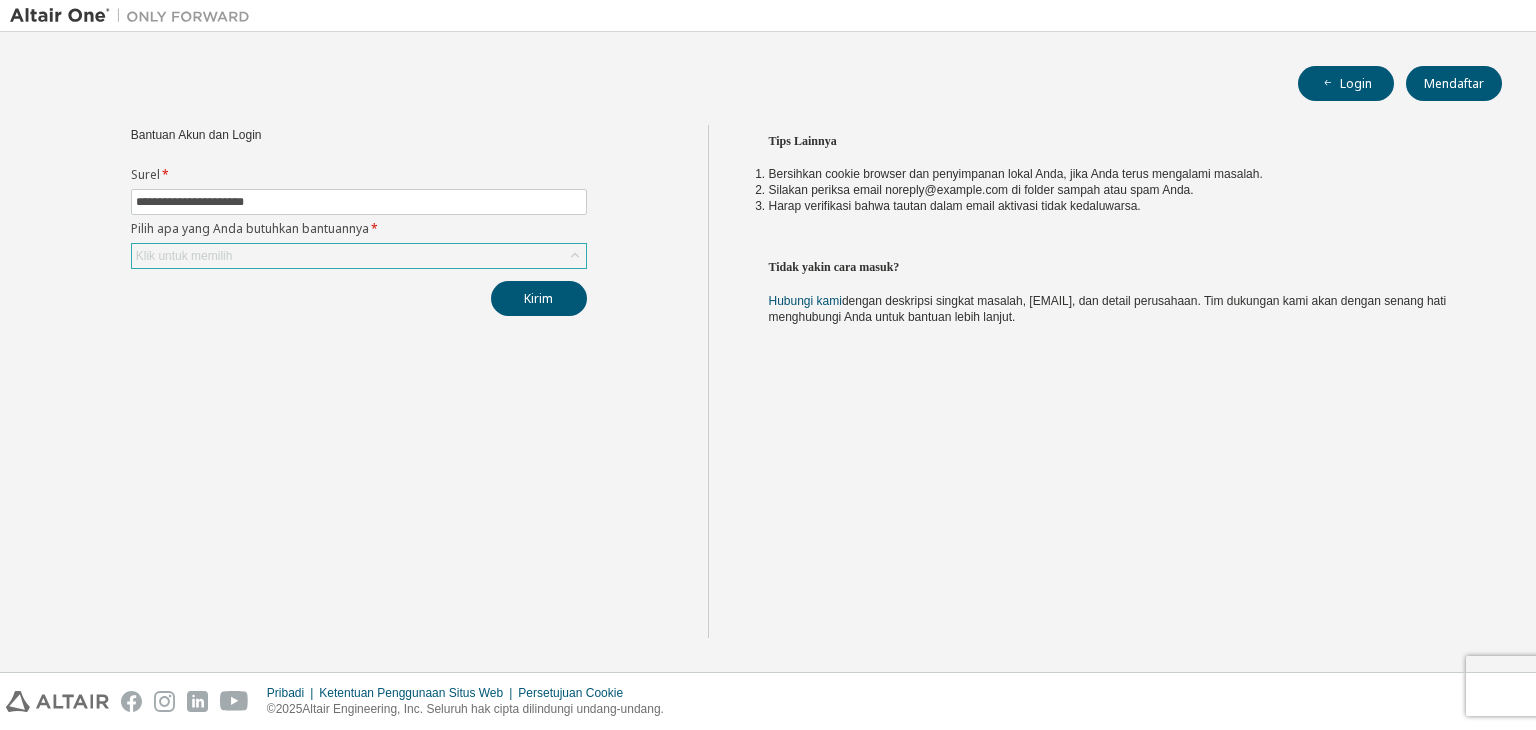 click on "Klik untuk memilih" at bounding box center (359, 256) 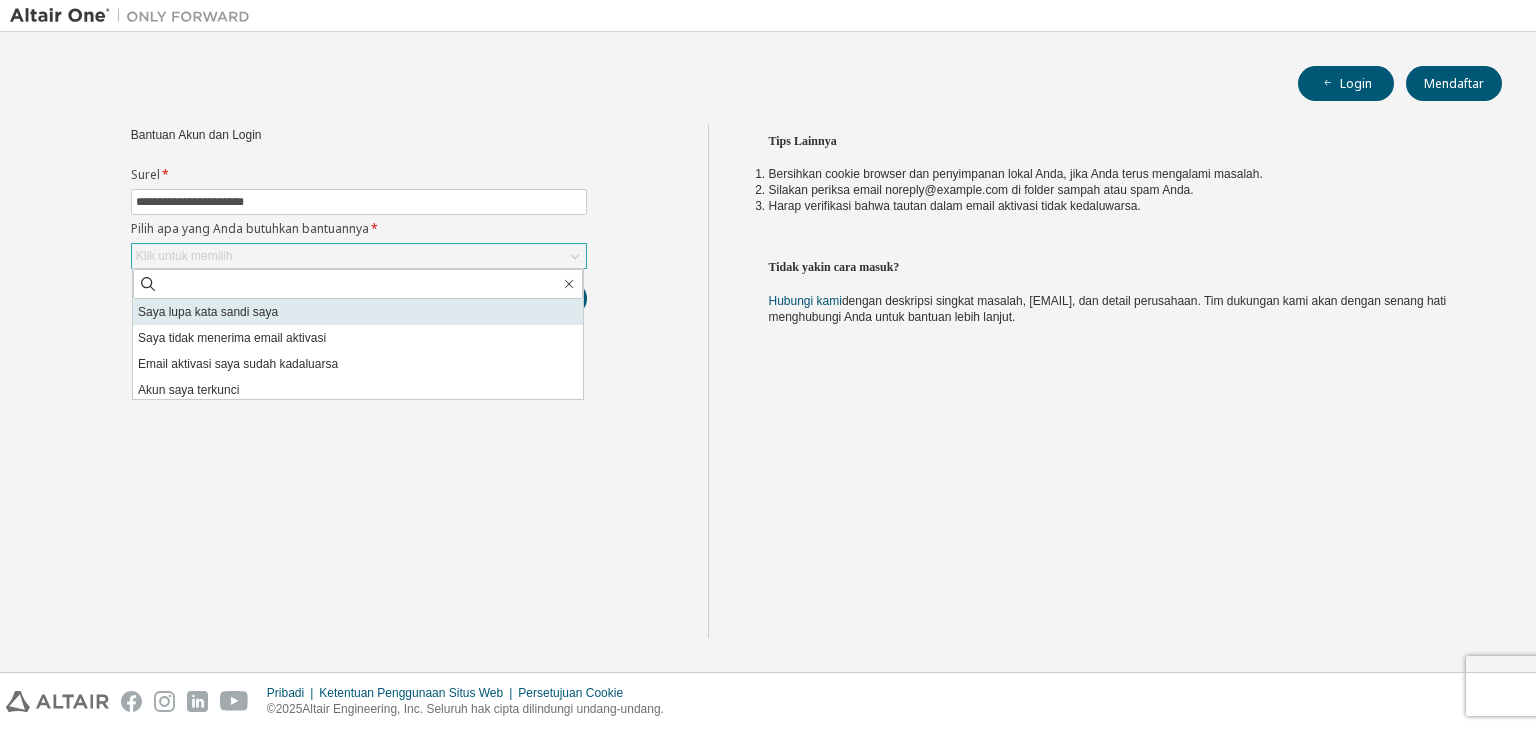 click on "Saya lupa kata sandi saya" at bounding box center (358, 312) 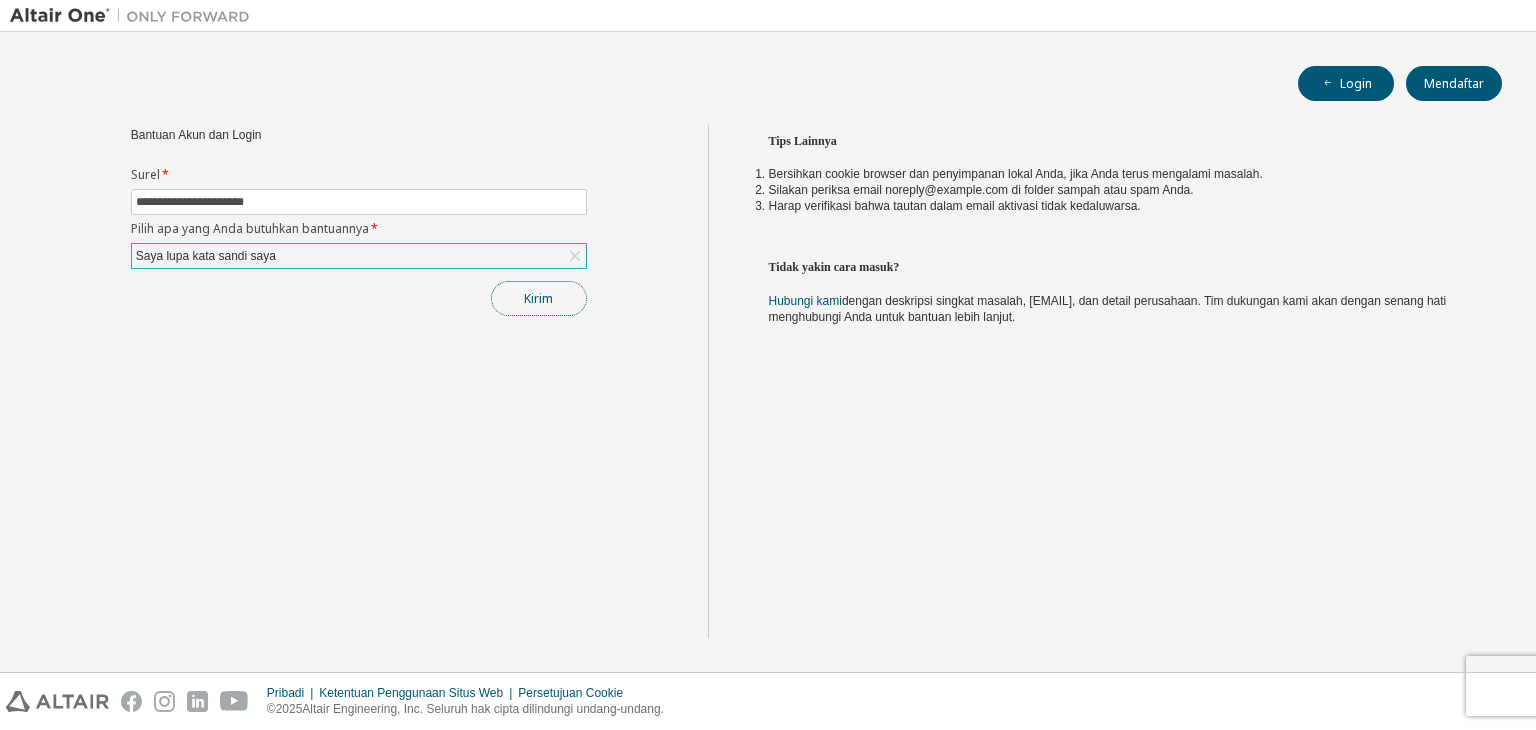 click on "Kirim" at bounding box center (538, 298) 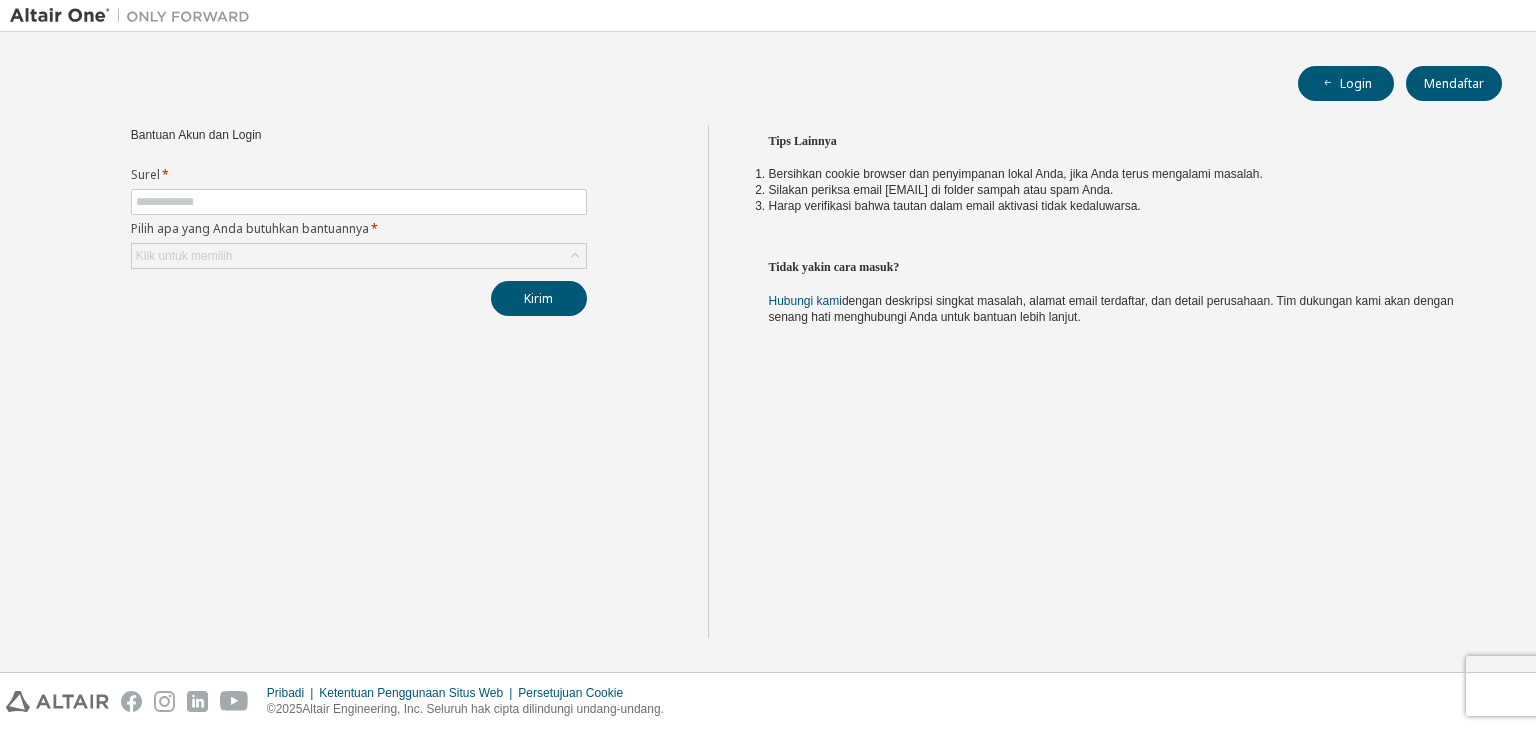 scroll, scrollTop: 0, scrollLeft: 0, axis: both 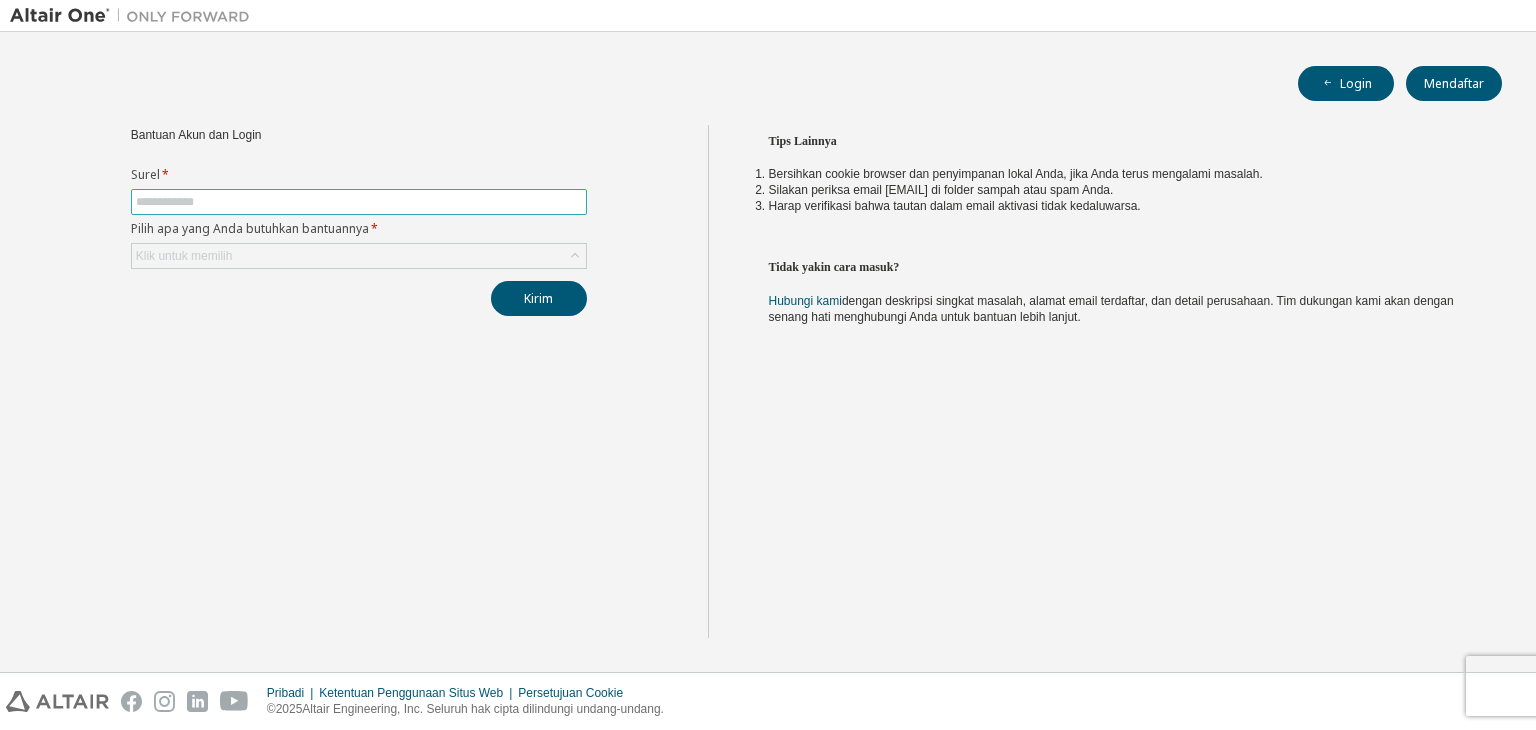 click at bounding box center (359, 202) 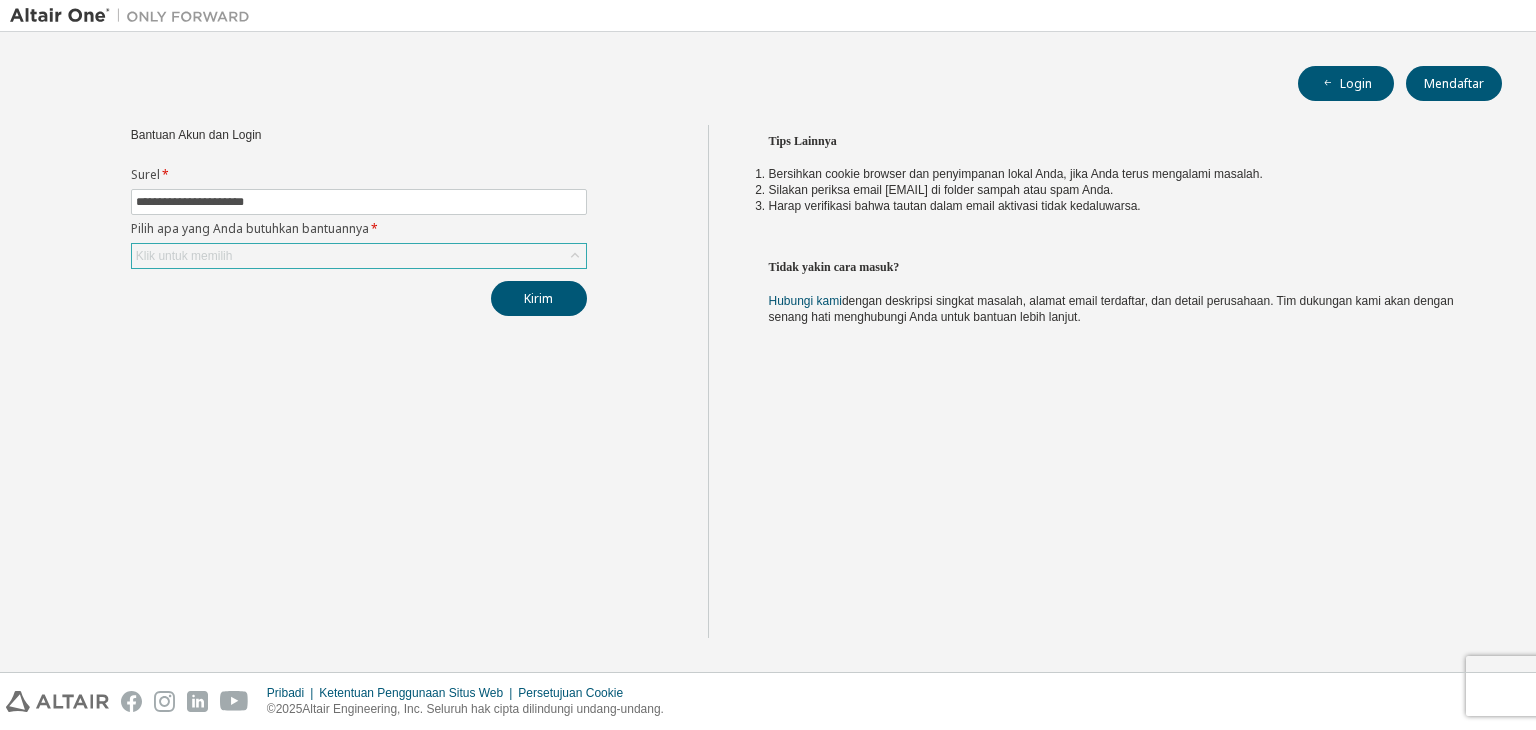 click on "Klik untuk memilih" at bounding box center [359, 256] 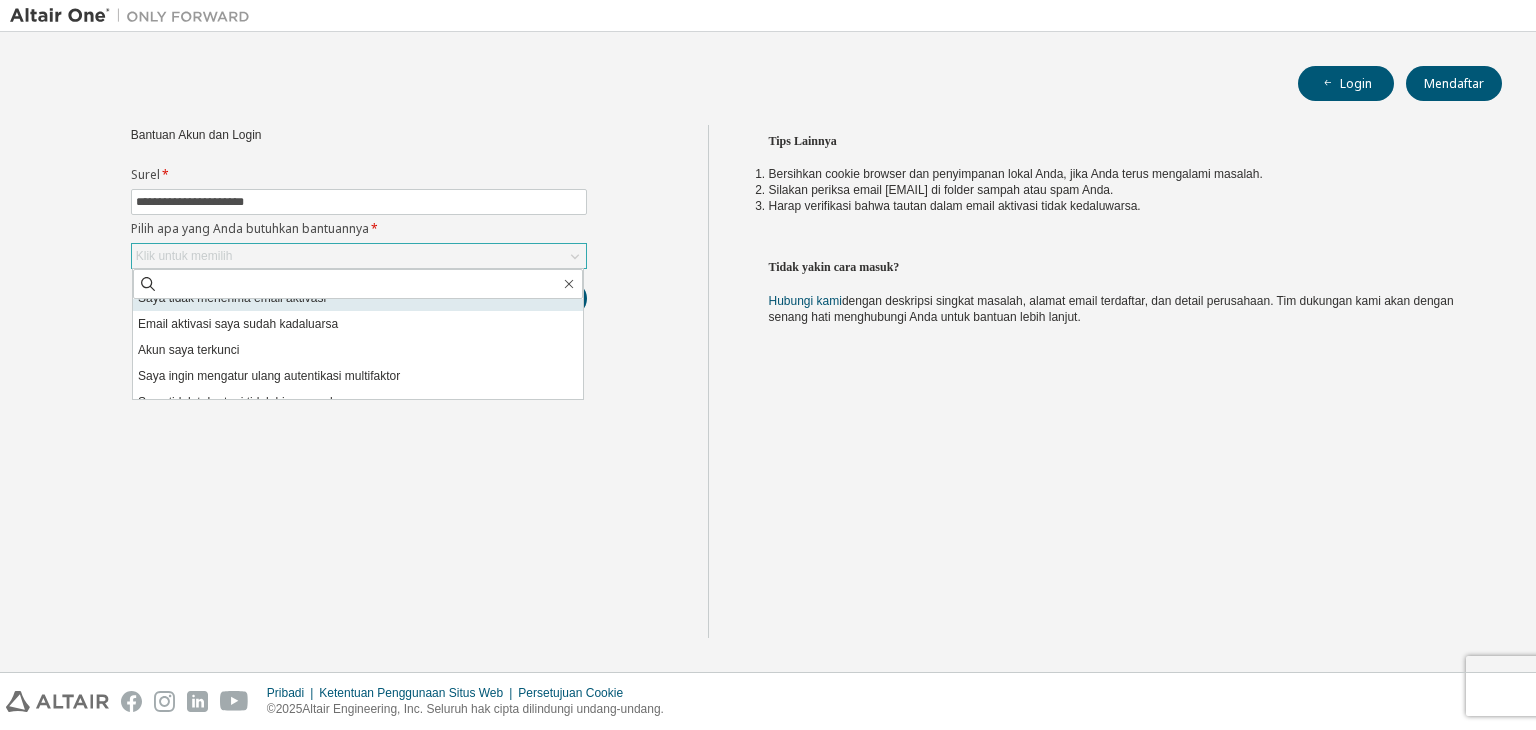 scroll, scrollTop: 56, scrollLeft: 0, axis: vertical 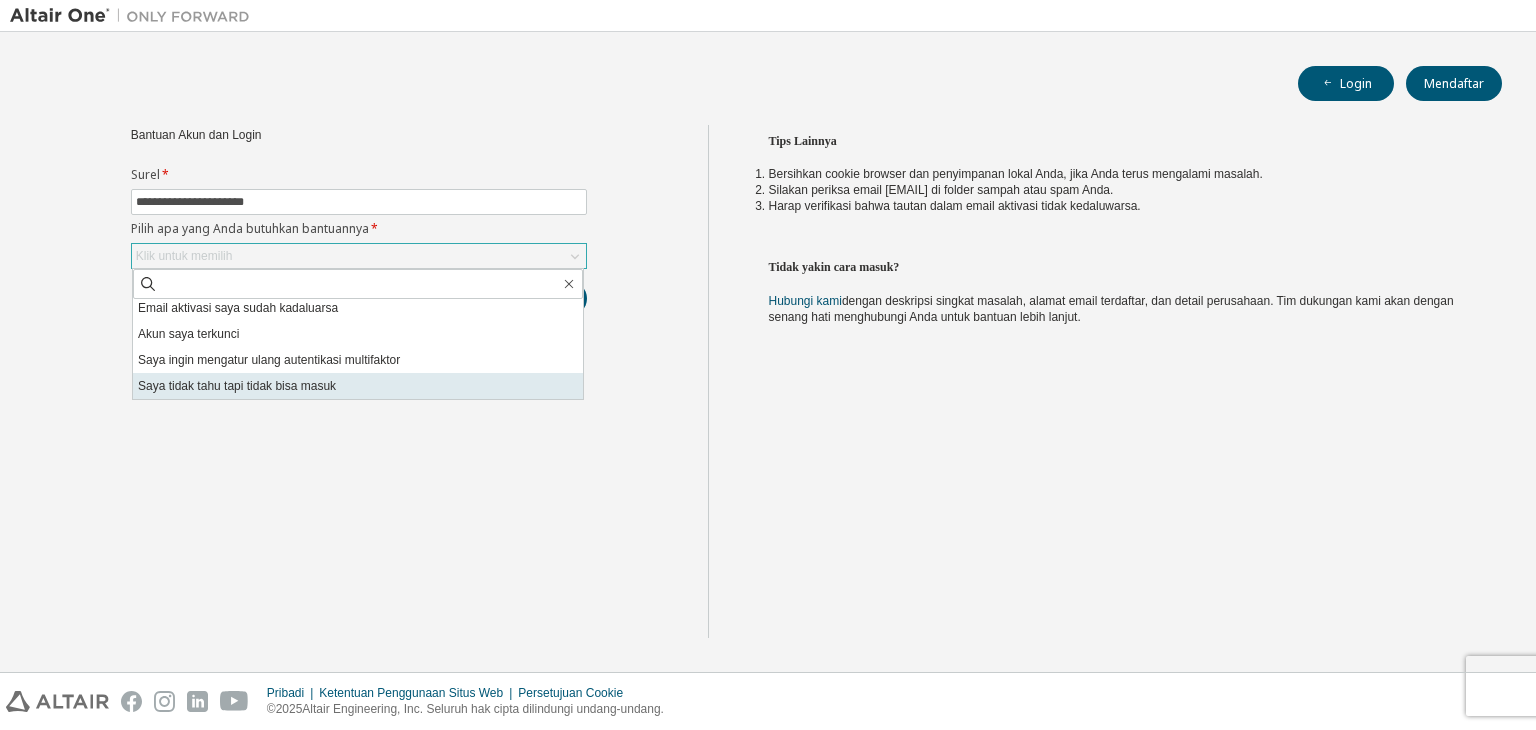 click on "Saya tidak tahu tapi tidak bisa masuk" at bounding box center (237, 386) 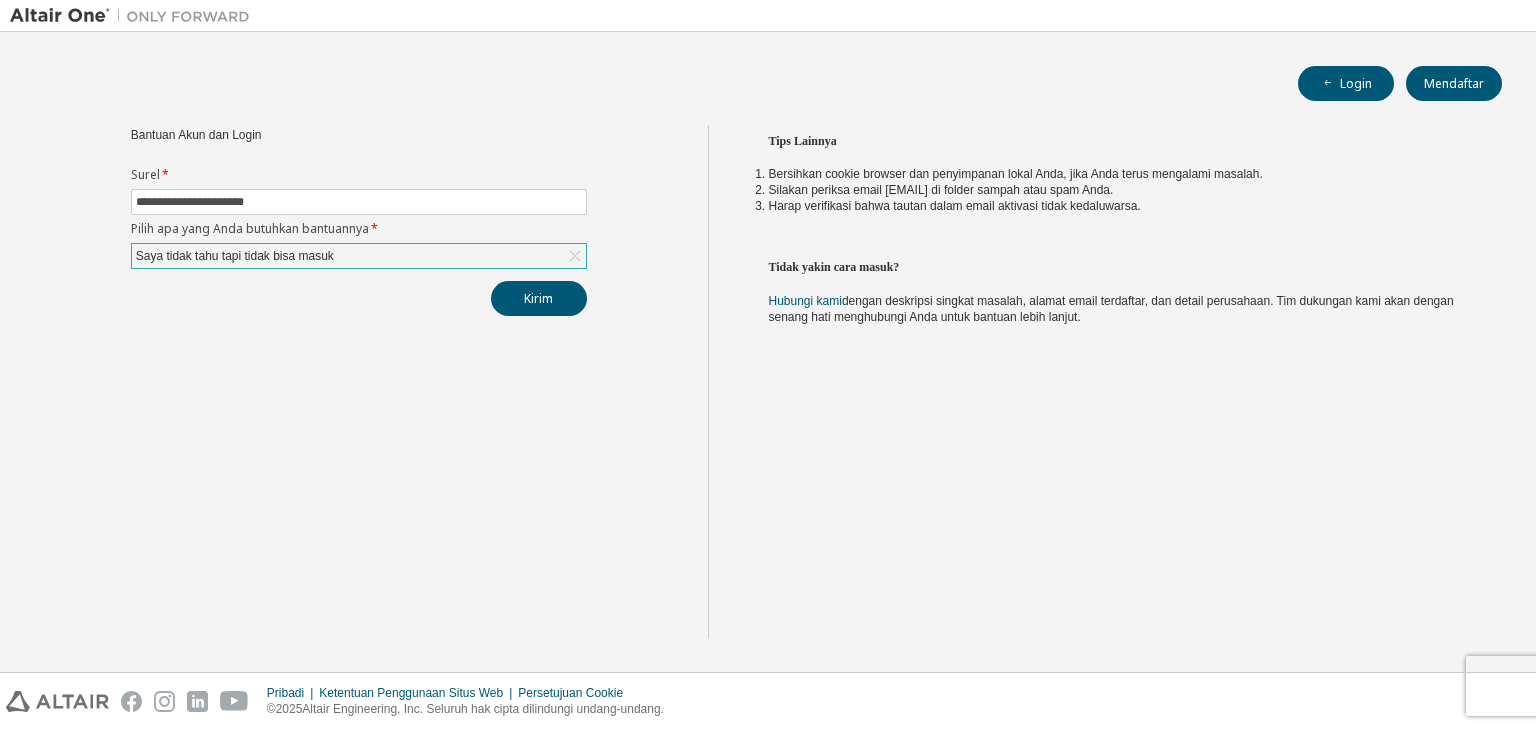 click on "**********" at bounding box center [359, 381] 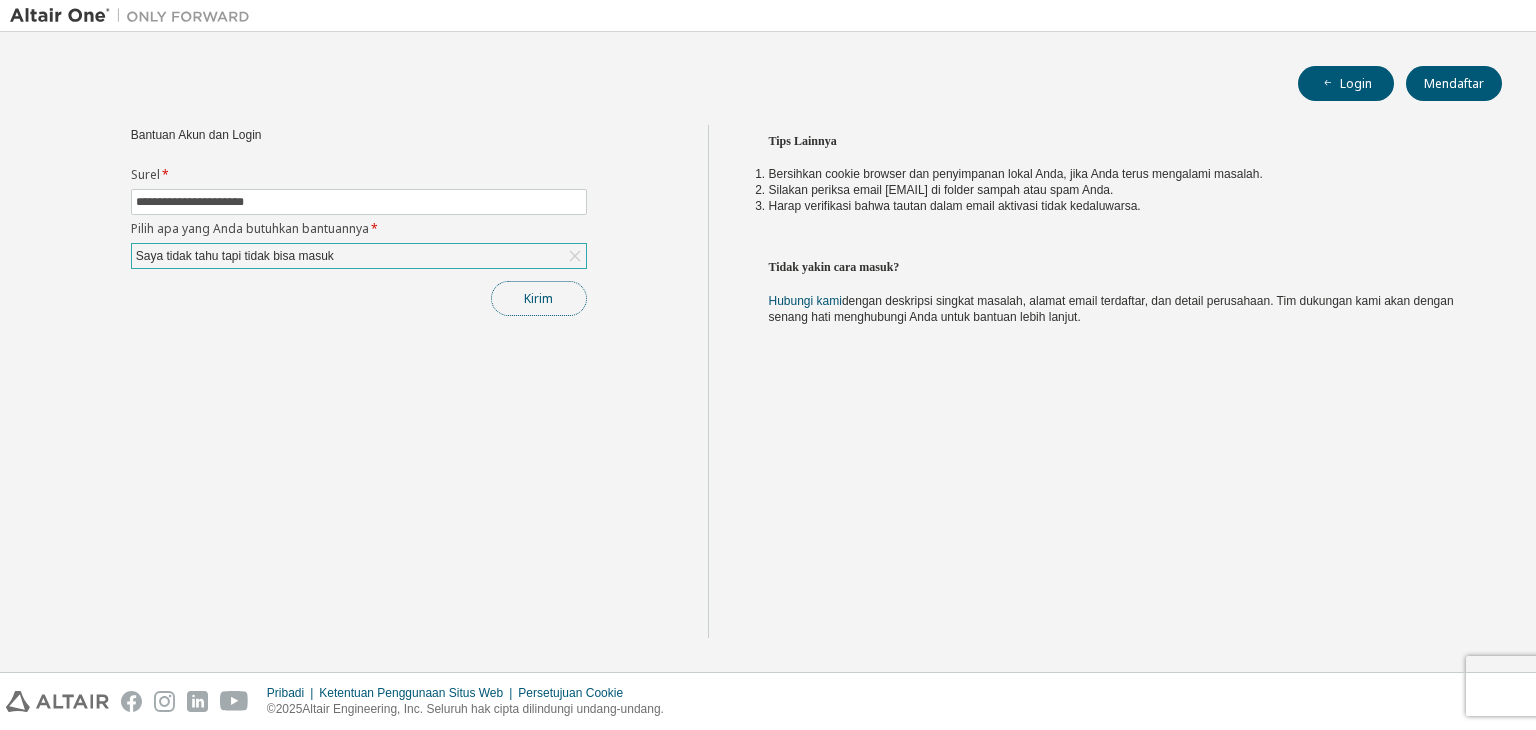 click on "Kirim" at bounding box center (538, 298) 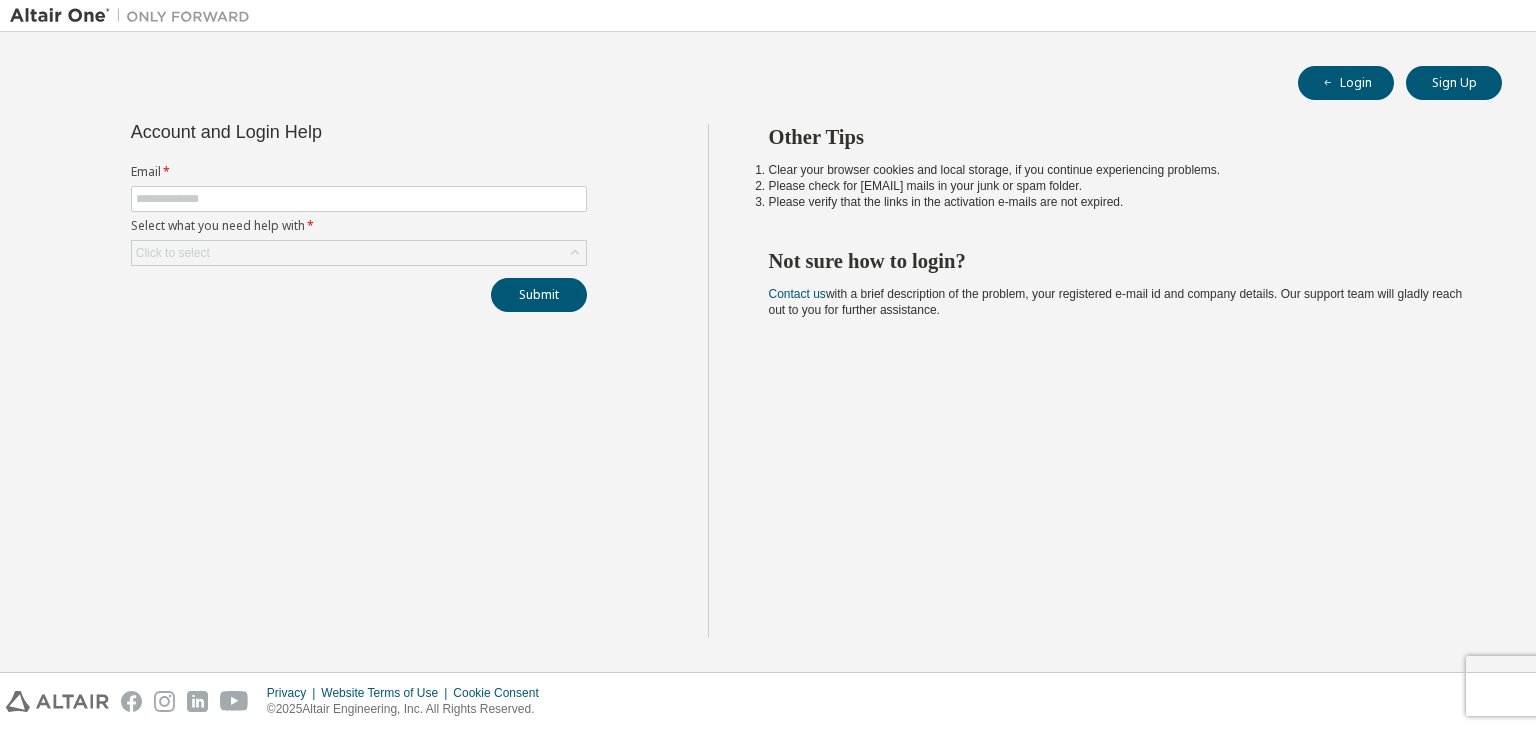 scroll, scrollTop: 0, scrollLeft: 0, axis: both 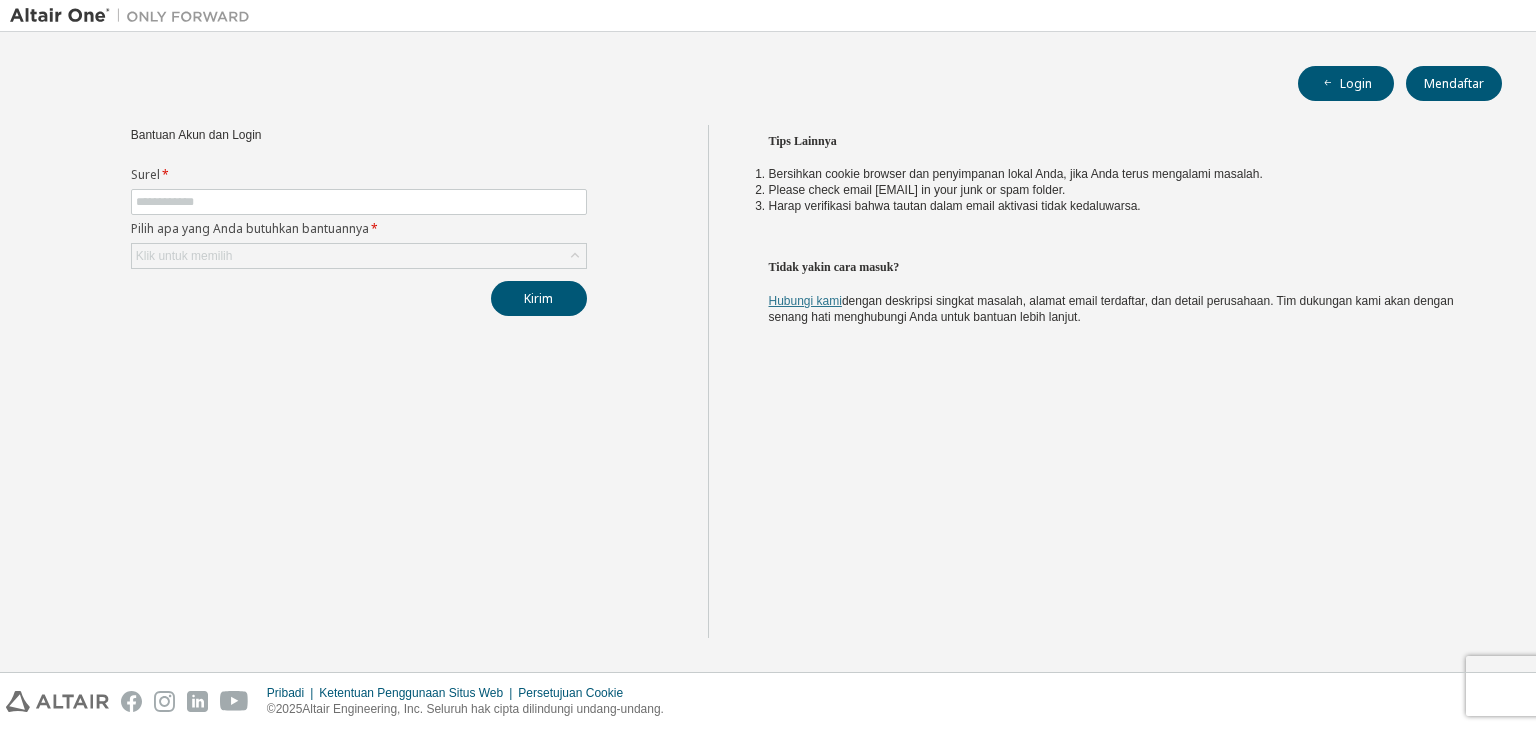 click on "Hubungi kami" at bounding box center (805, 301) 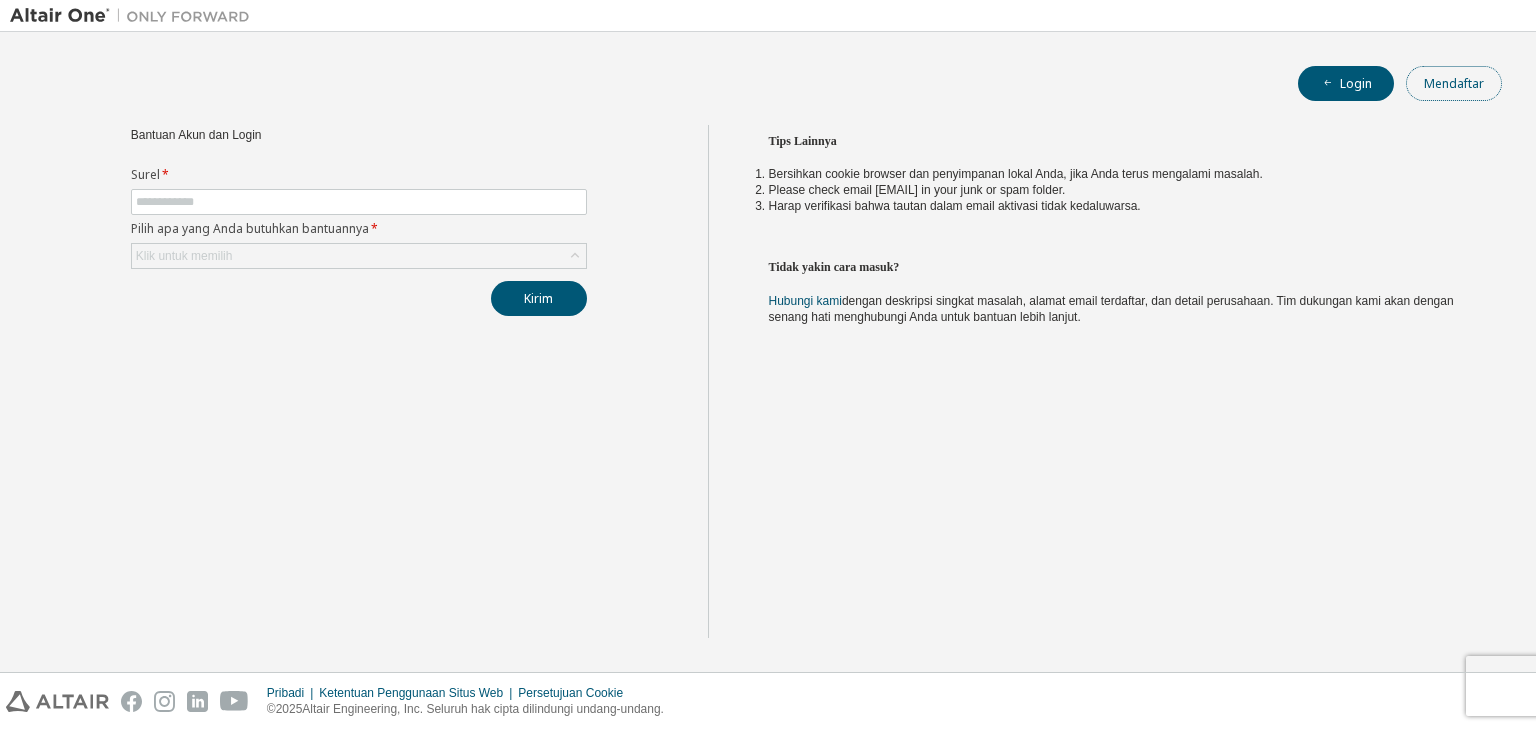 click on "Mendaftar" at bounding box center [1454, 83] 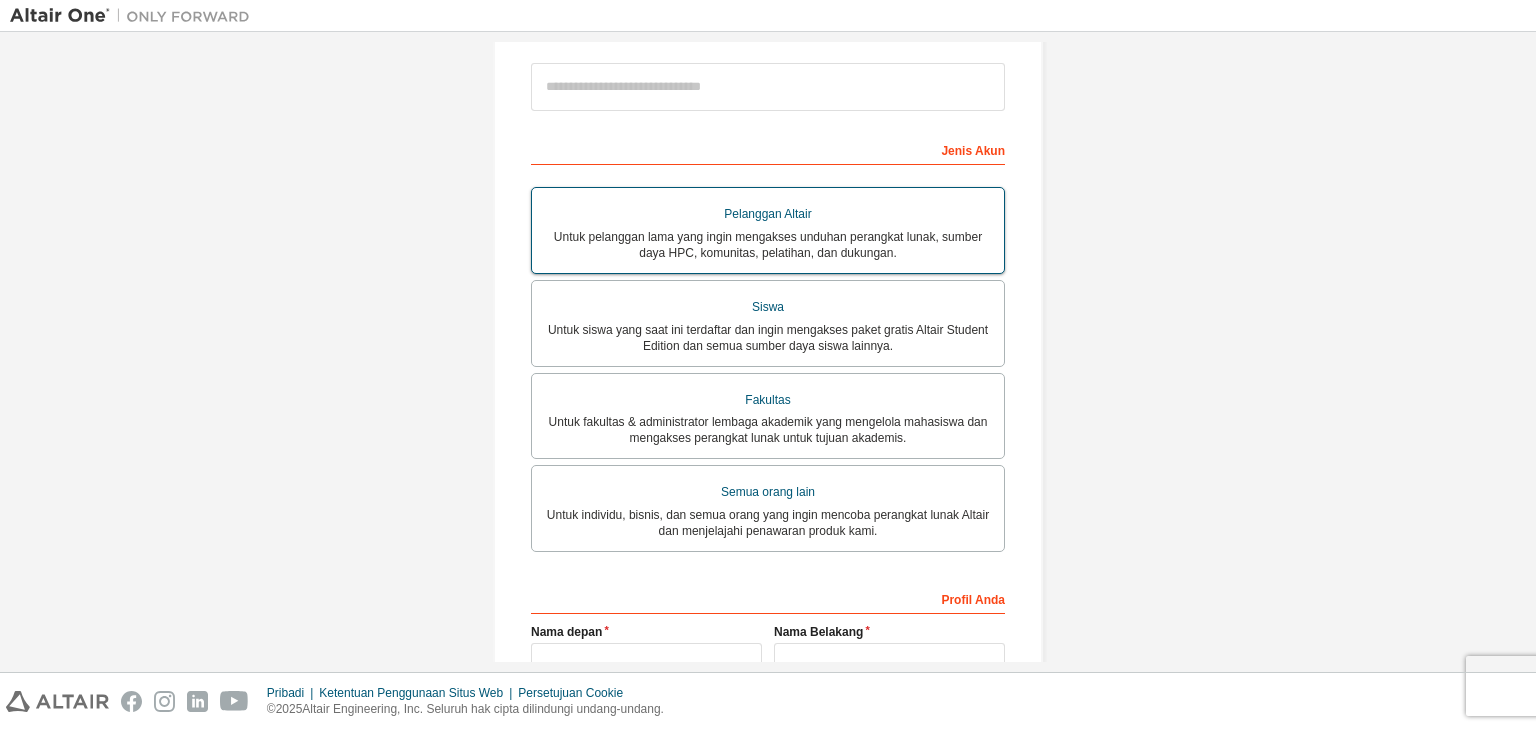 scroll, scrollTop: 0, scrollLeft: 0, axis: both 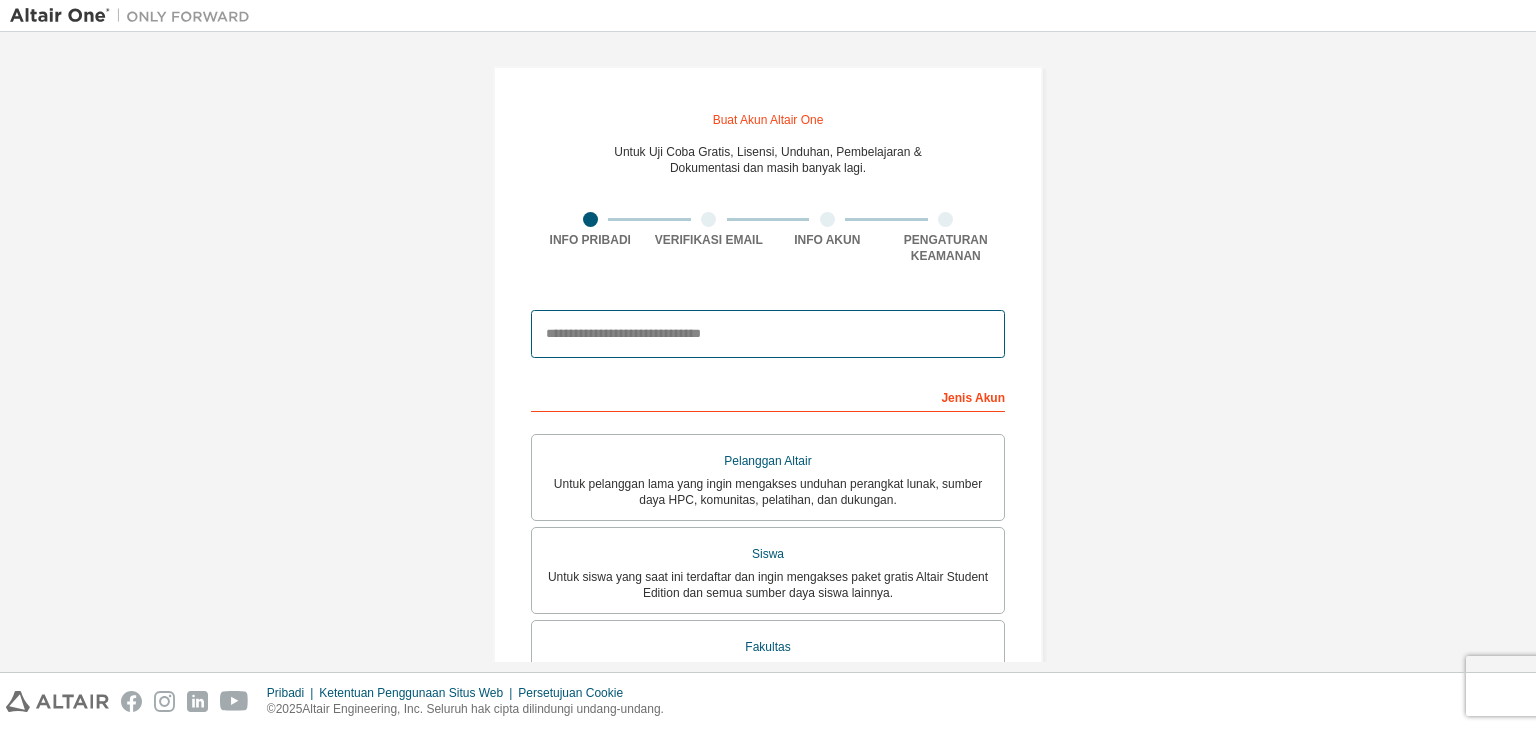 click at bounding box center [768, 334] 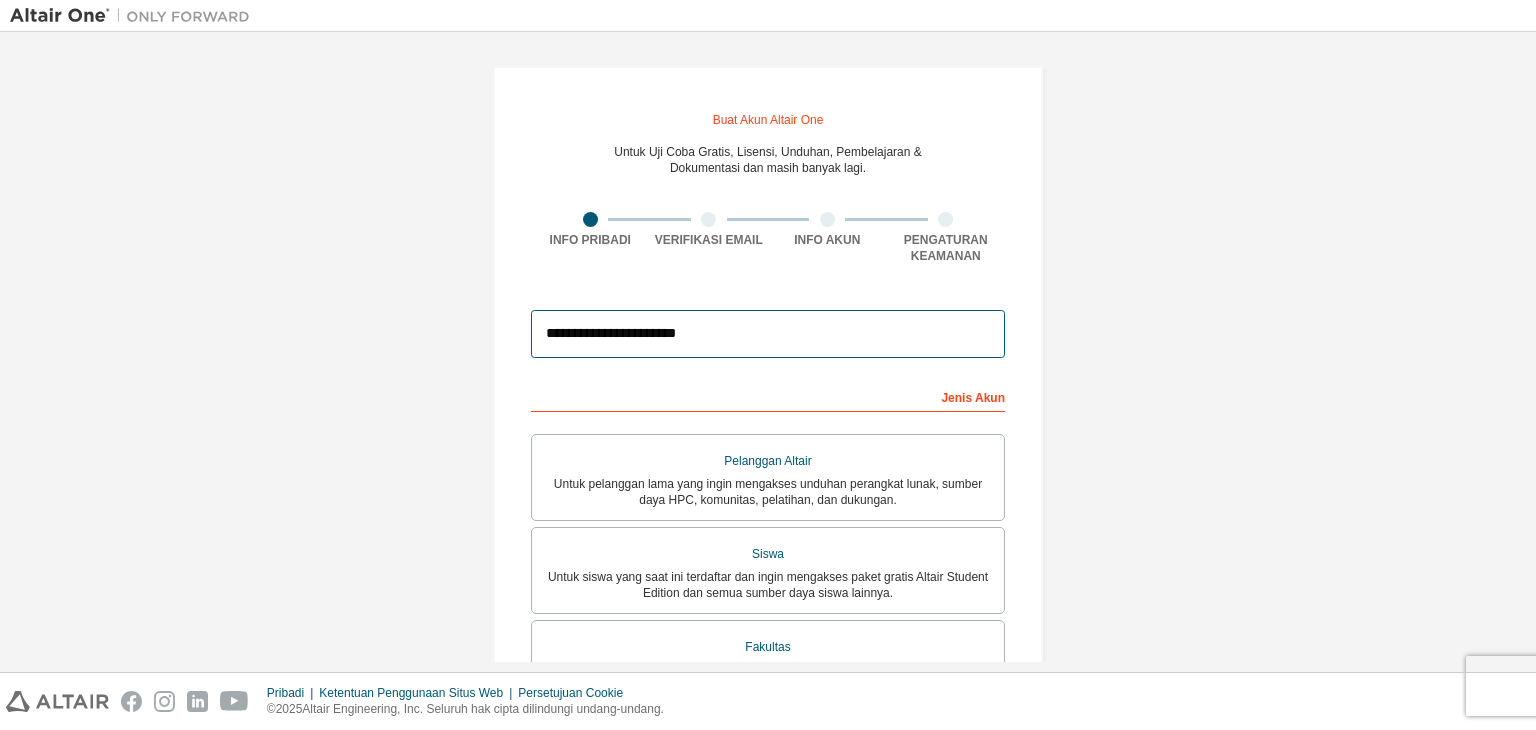 click on "**********" at bounding box center (768, 334) 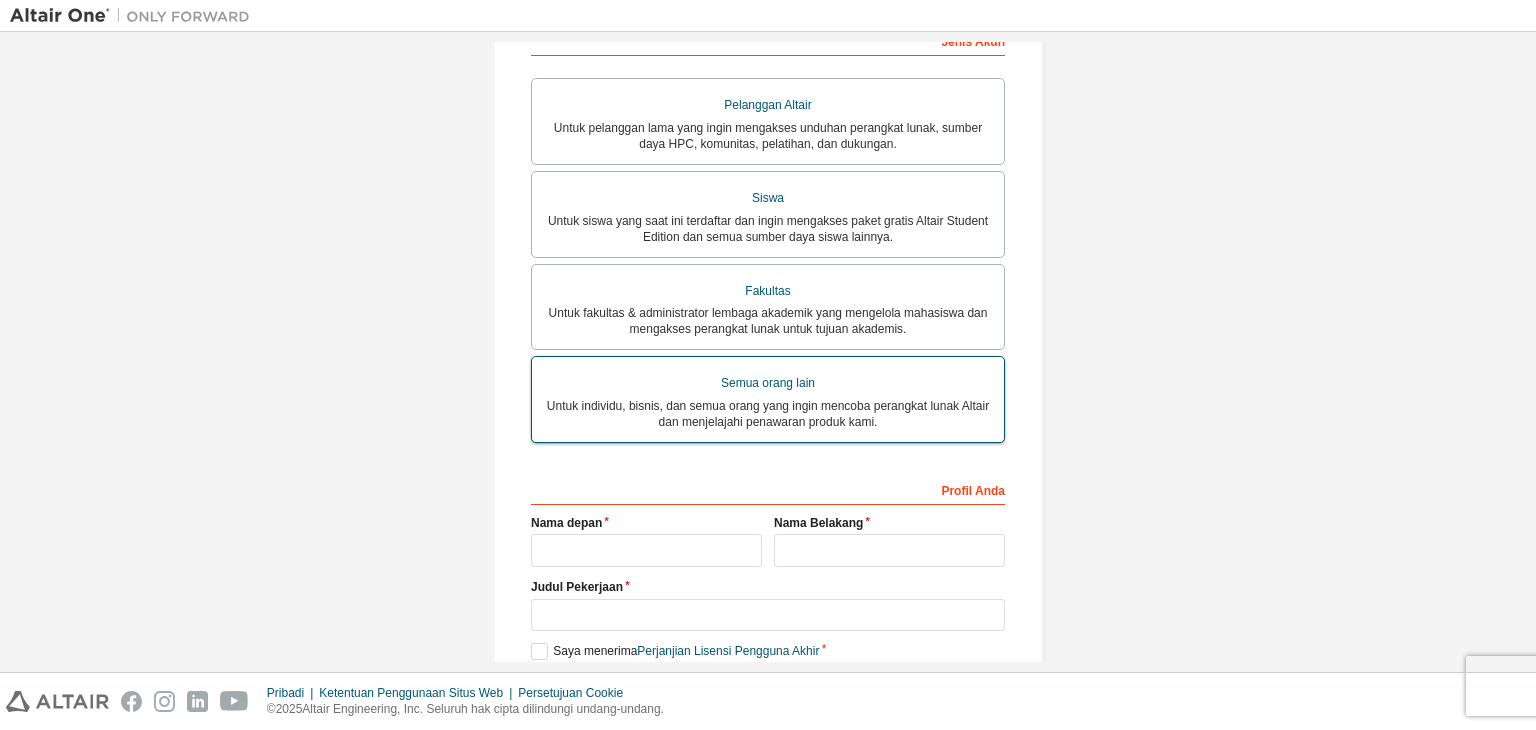 scroll, scrollTop: 400, scrollLeft: 0, axis: vertical 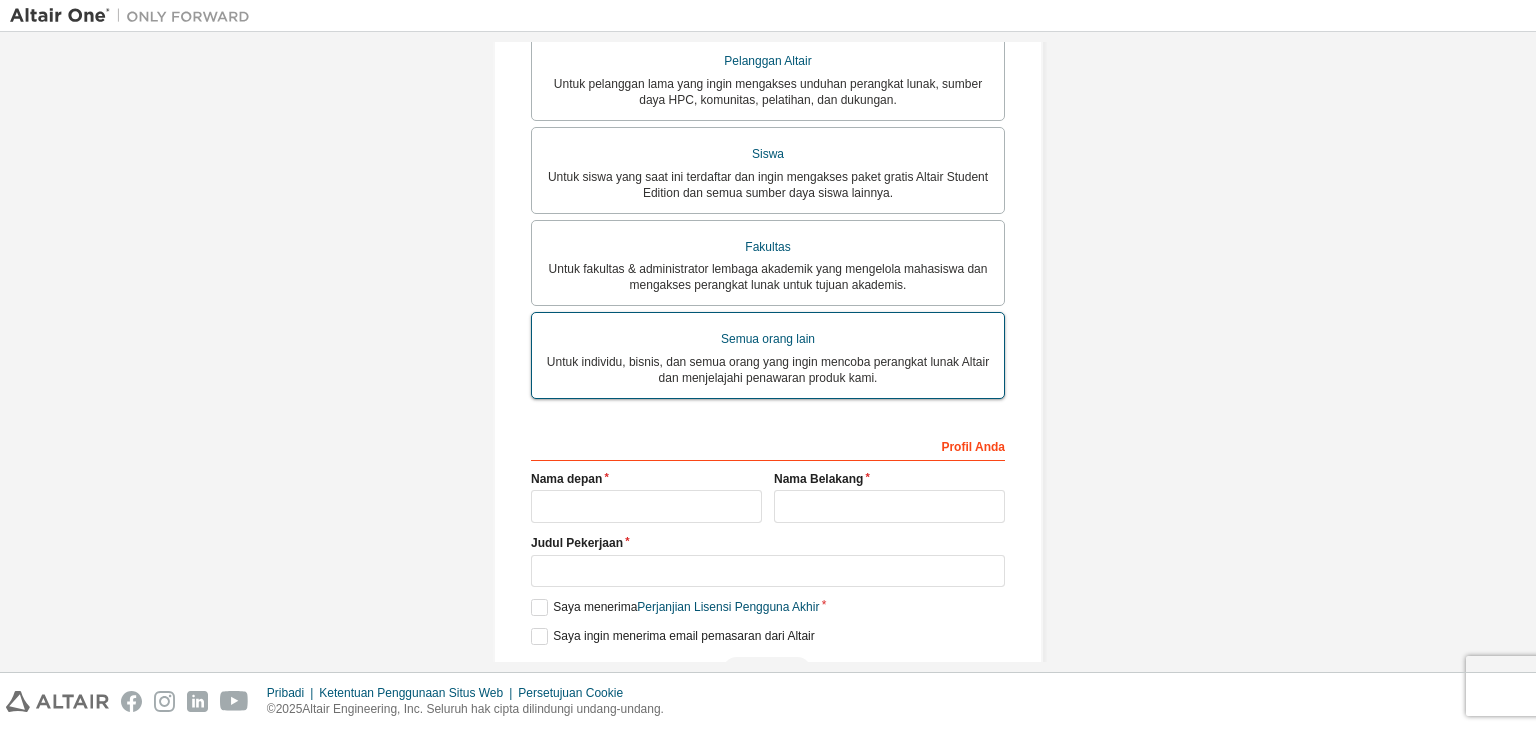 click on "Untuk individu, bisnis, dan semua orang yang ingin mencoba perangkat lunak Altair dan menjelajahi penawaran produk kami." at bounding box center [768, 370] 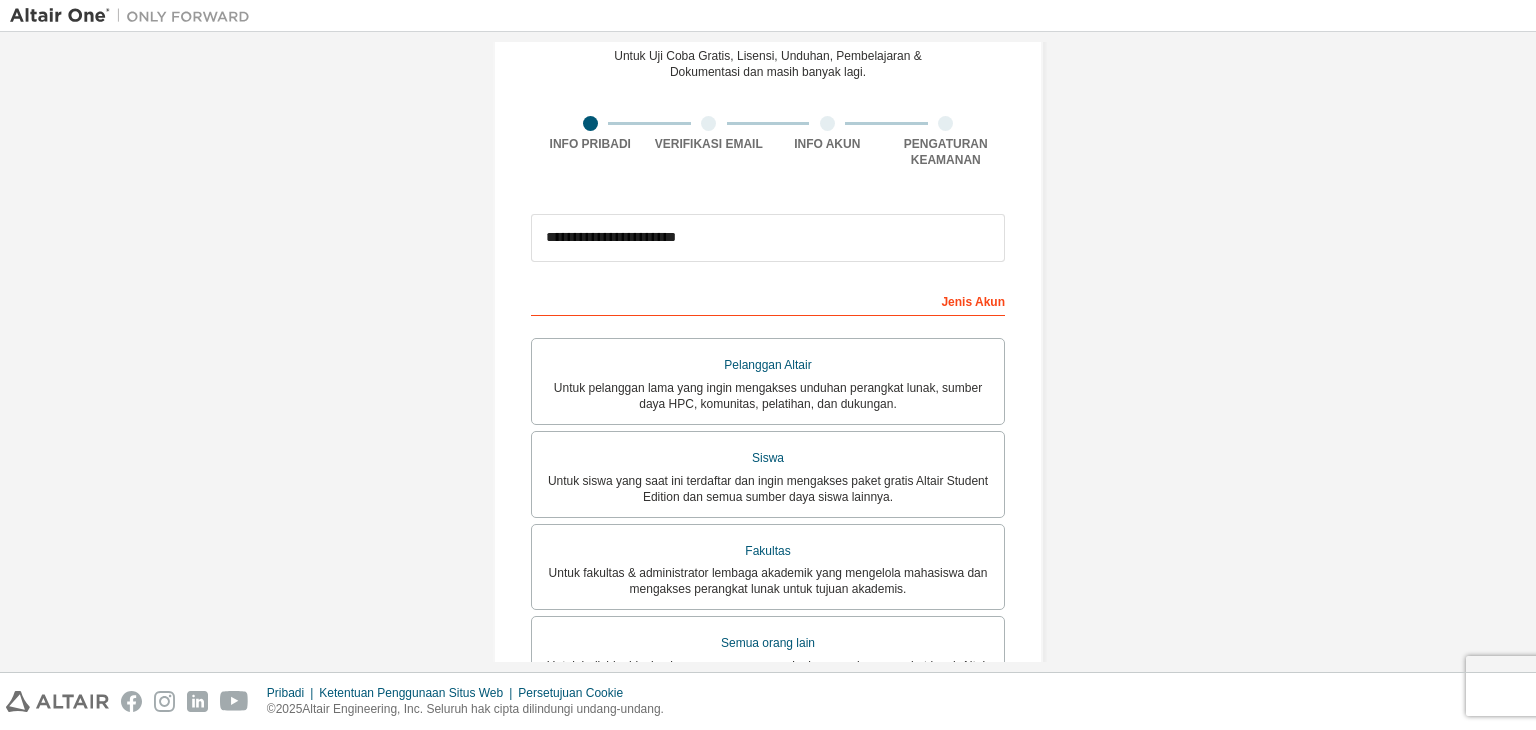 scroll, scrollTop: 0, scrollLeft: 0, axis: both 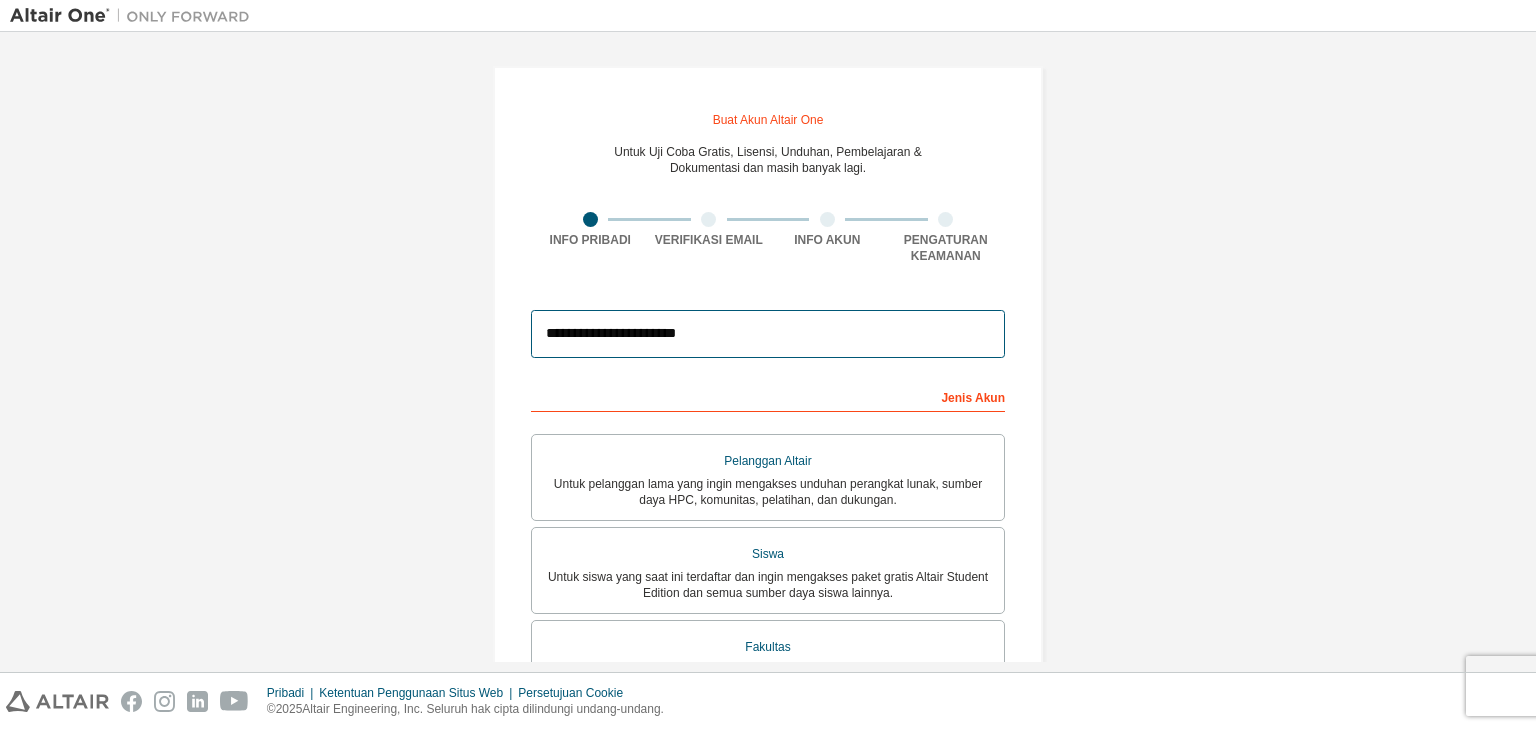 click on "**********" at bounding box center [768, 334] 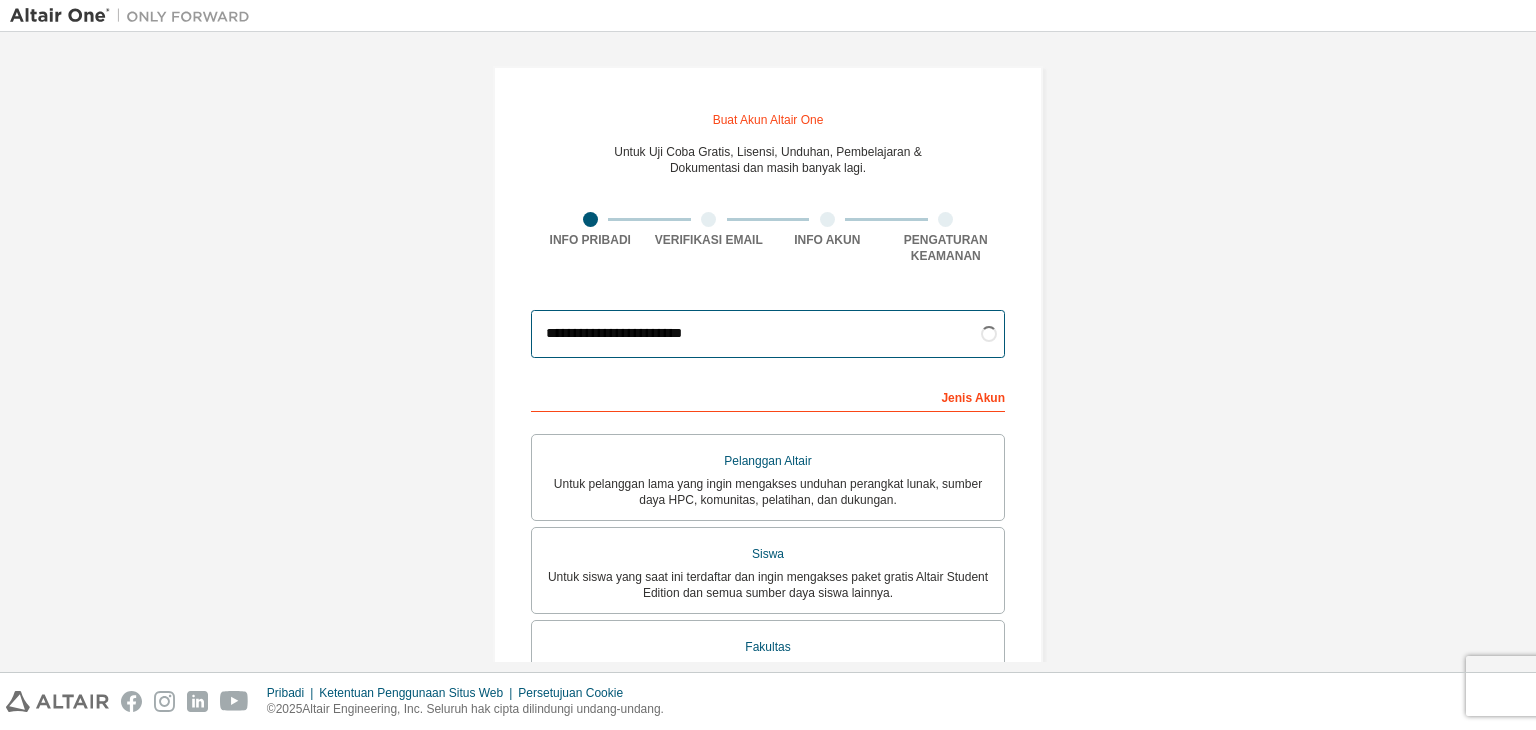 type on "**********" 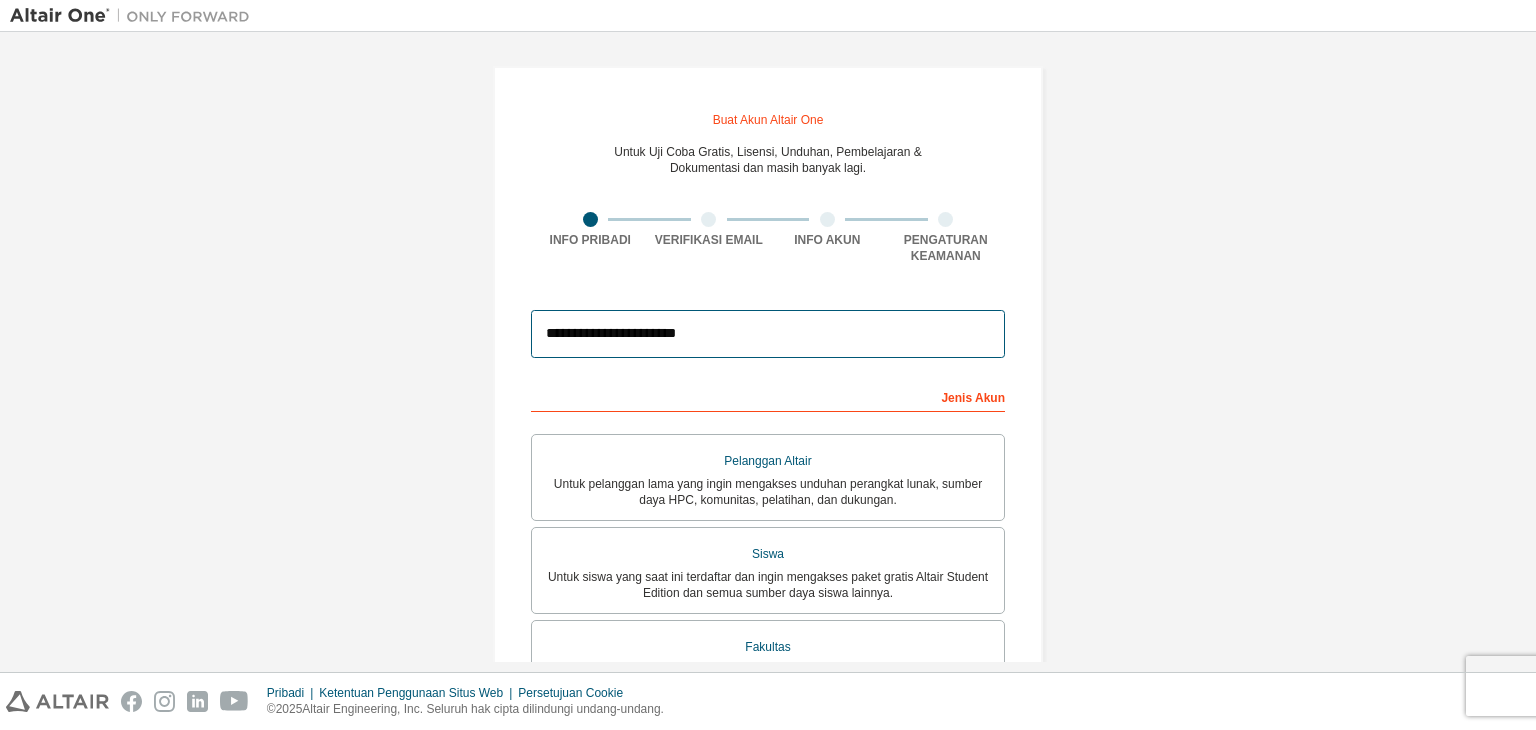click on "**********" at bounding box center [768, 334] 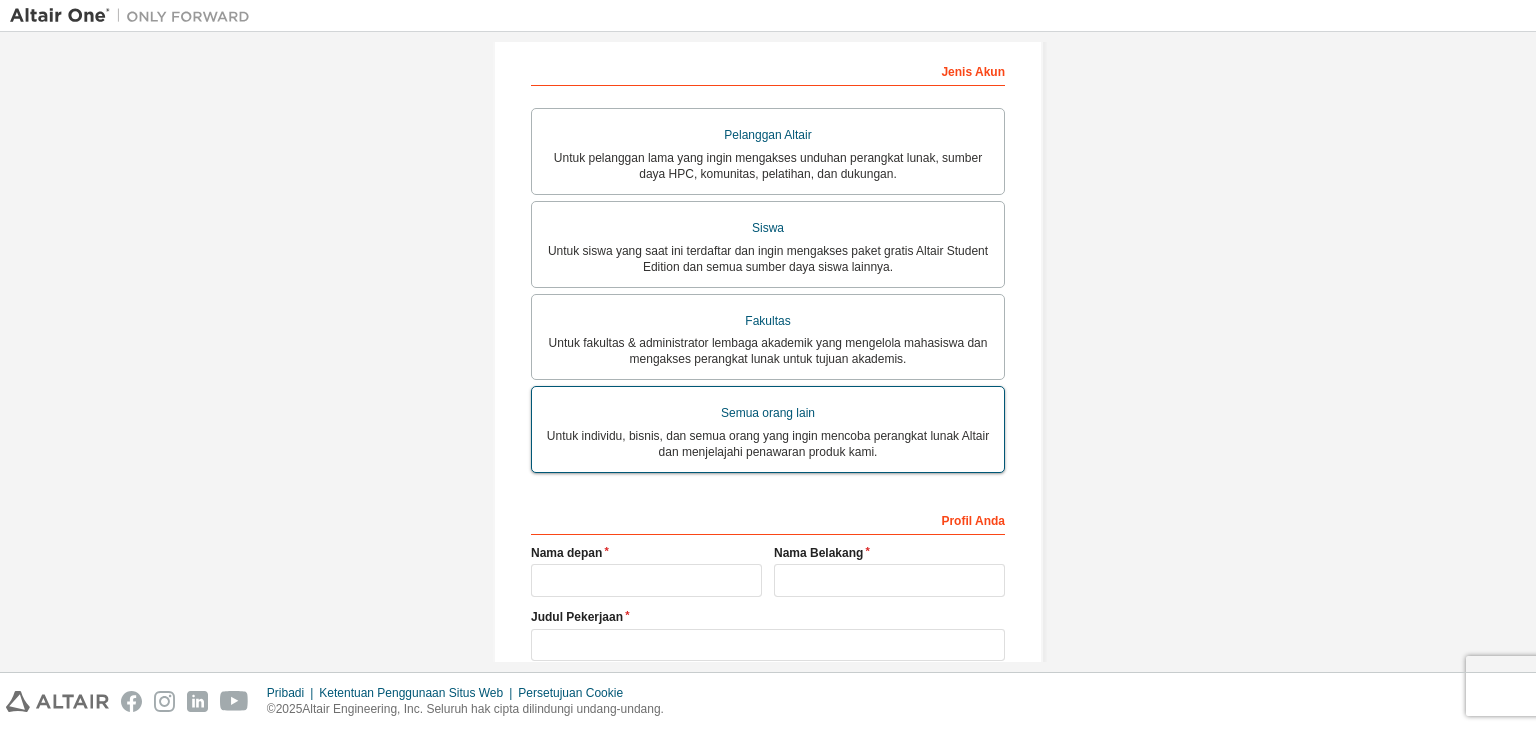scroll, scrollTop: 465, scrollLeft: 0, axis: vertical 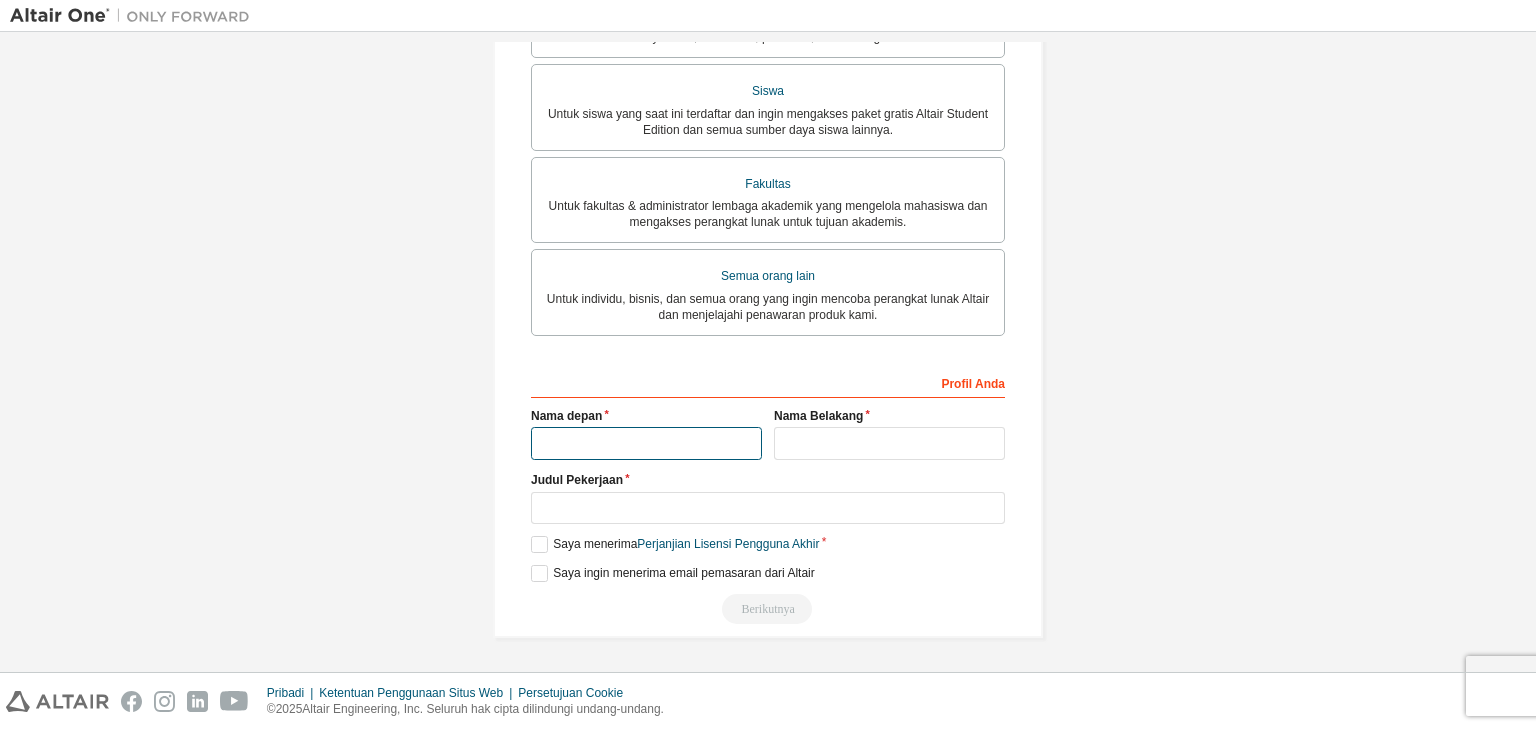 click at bounding box center [646, 443] 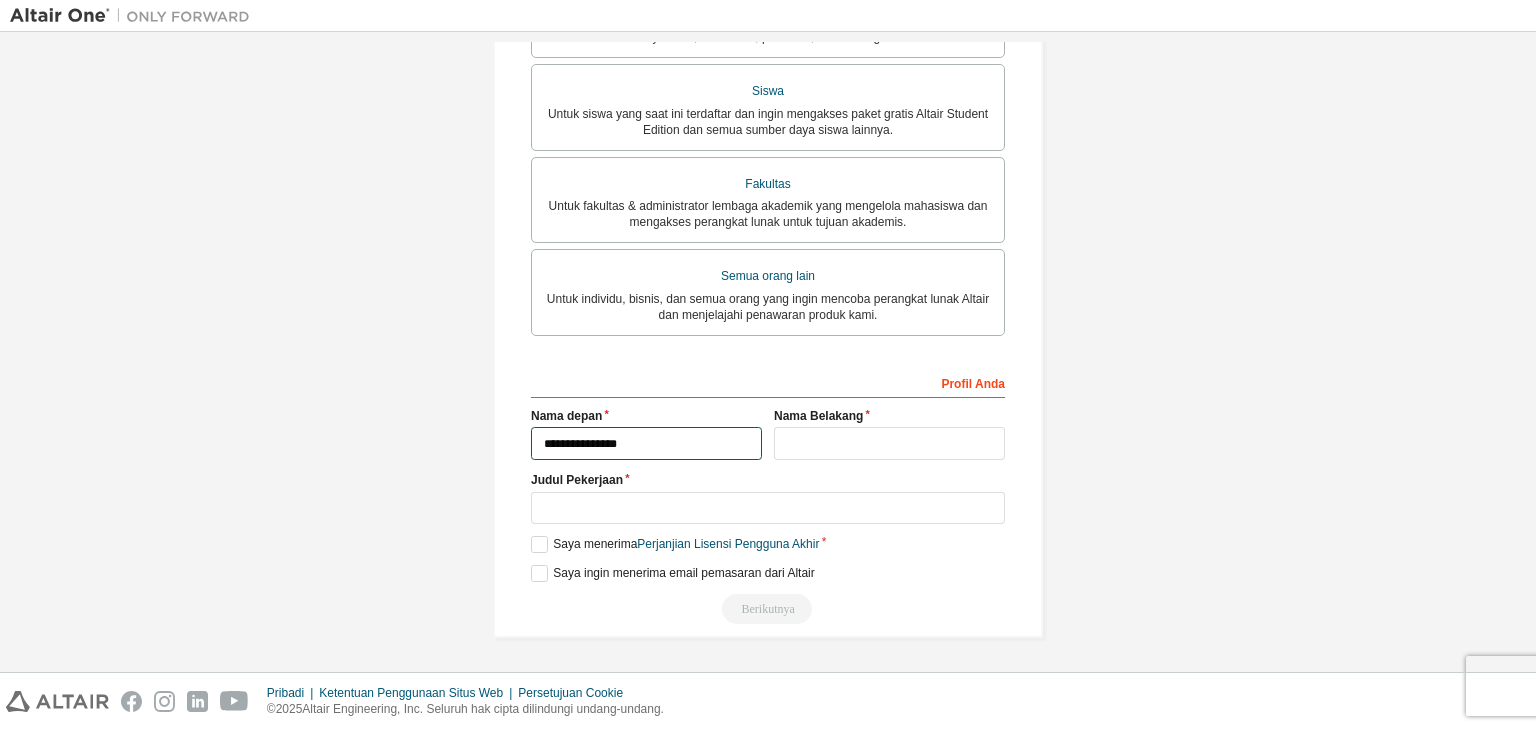 type on "**********" 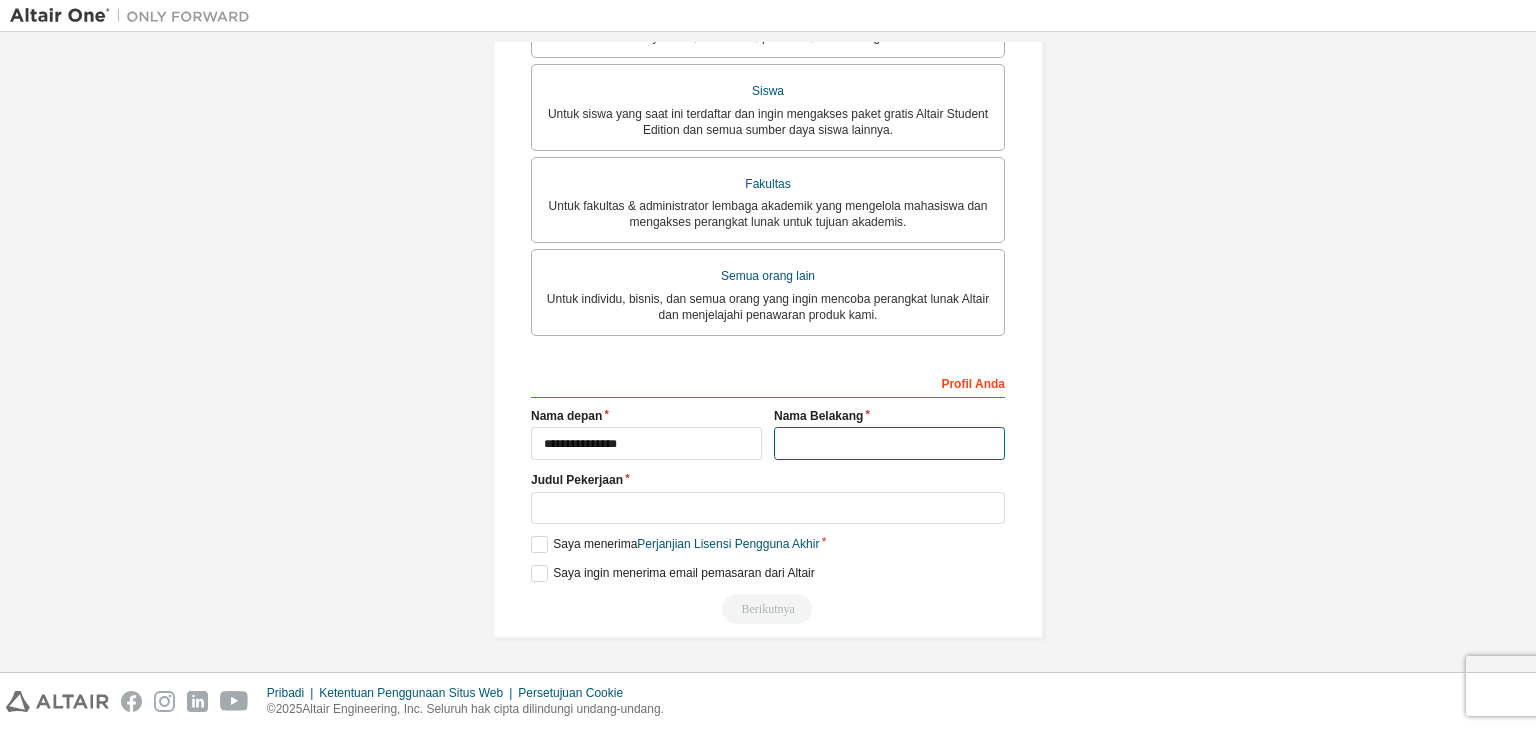click at bounding box center [889, 443] 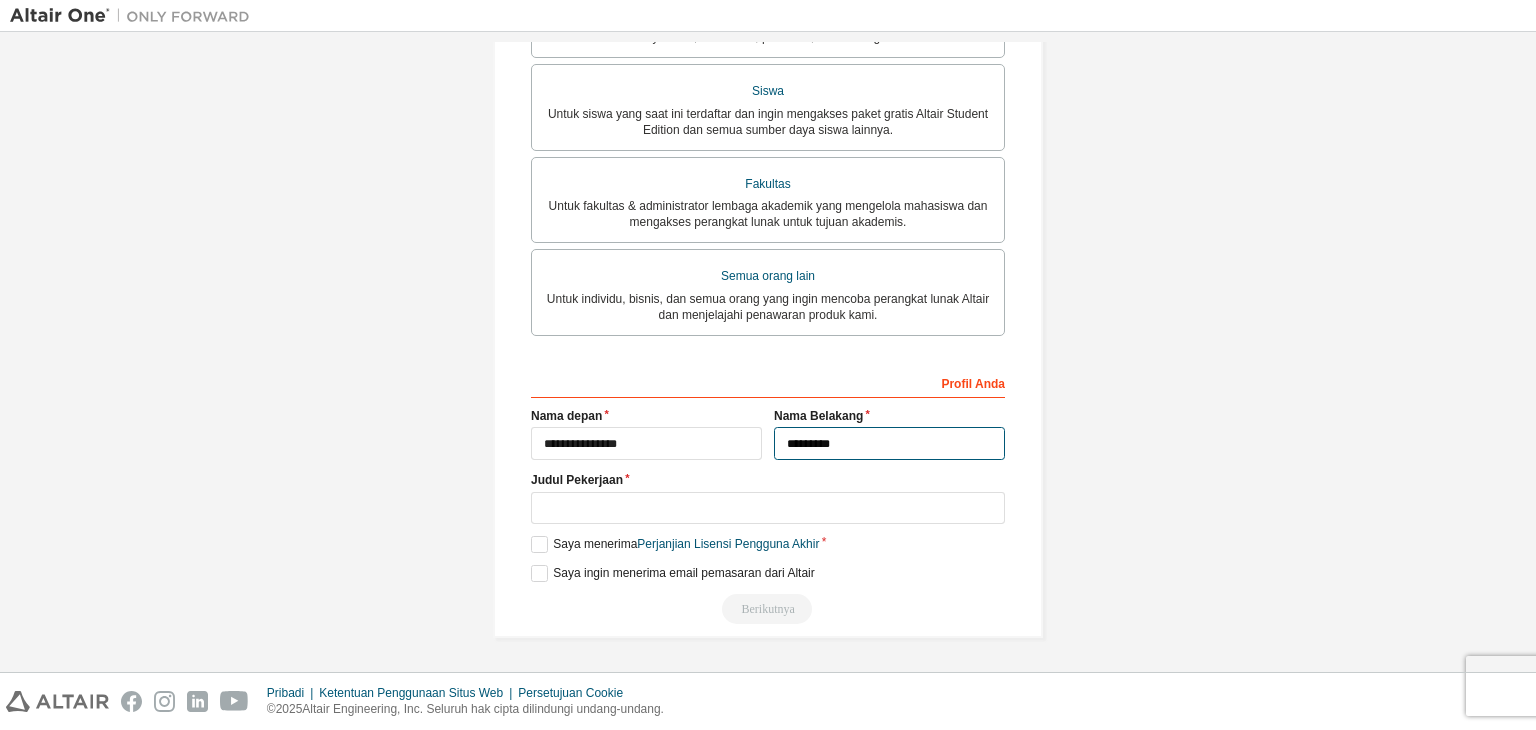 type on "*********" 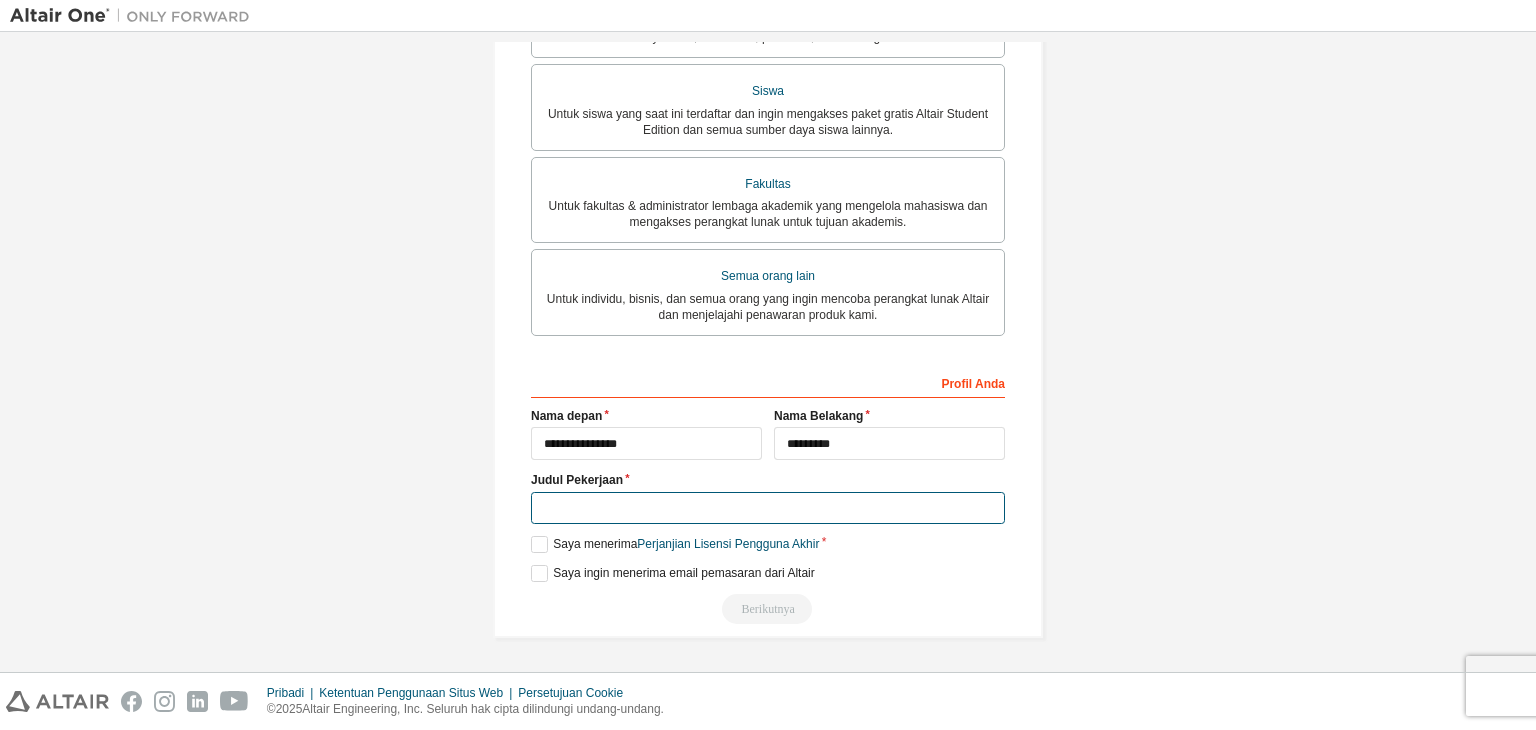 click at bounding box center [768, 508] 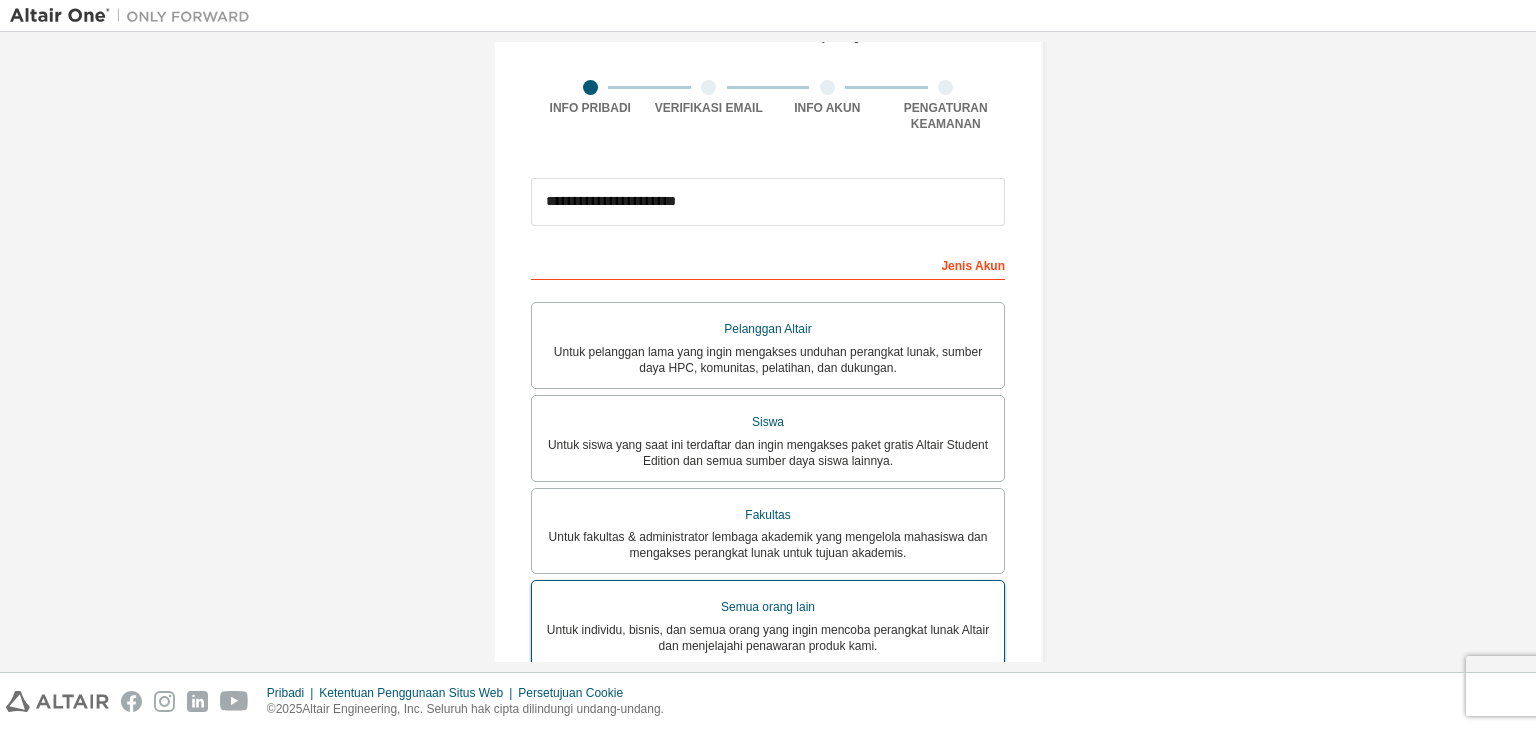 scroll, scrollTop: 200, scrollLeft: 0, axis: vertical 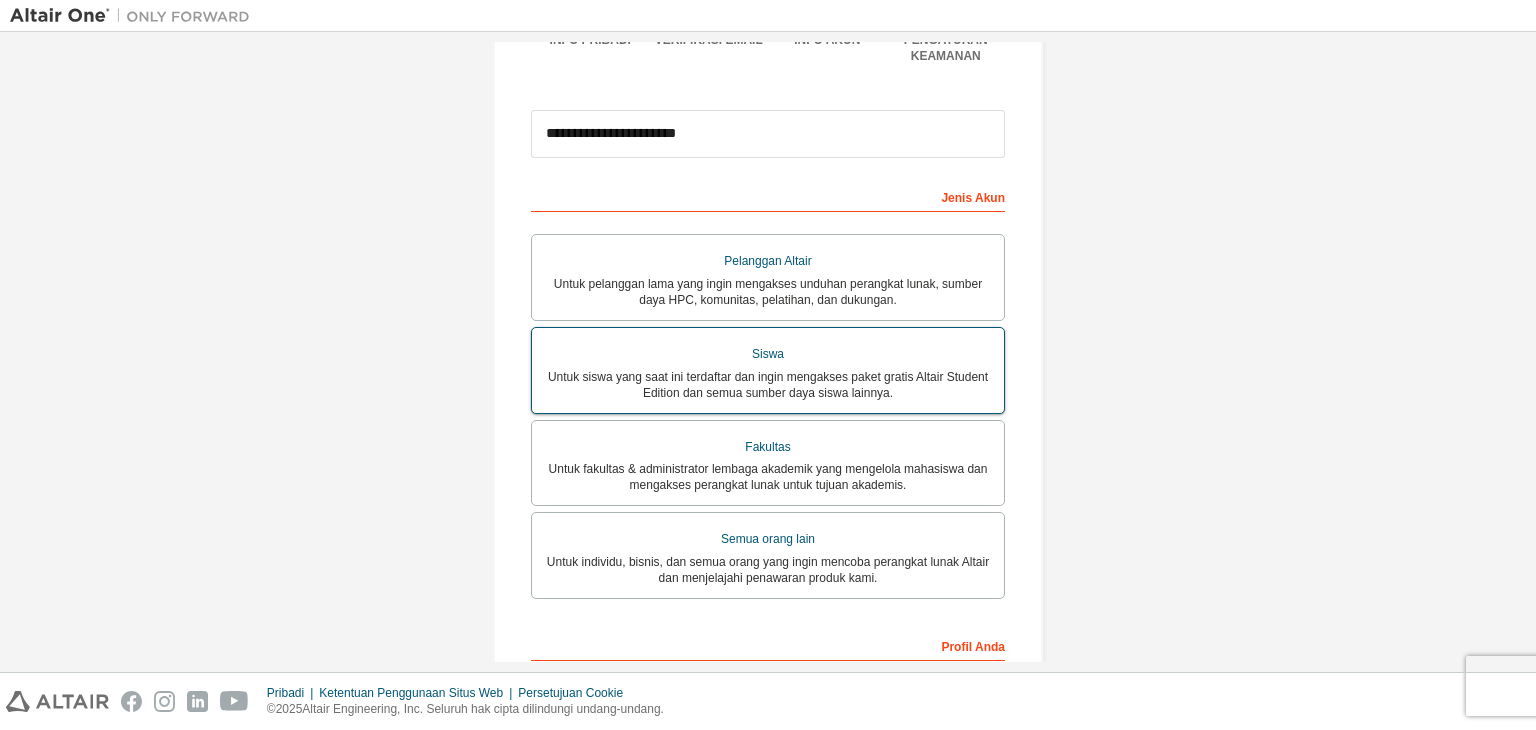 type on "*********" 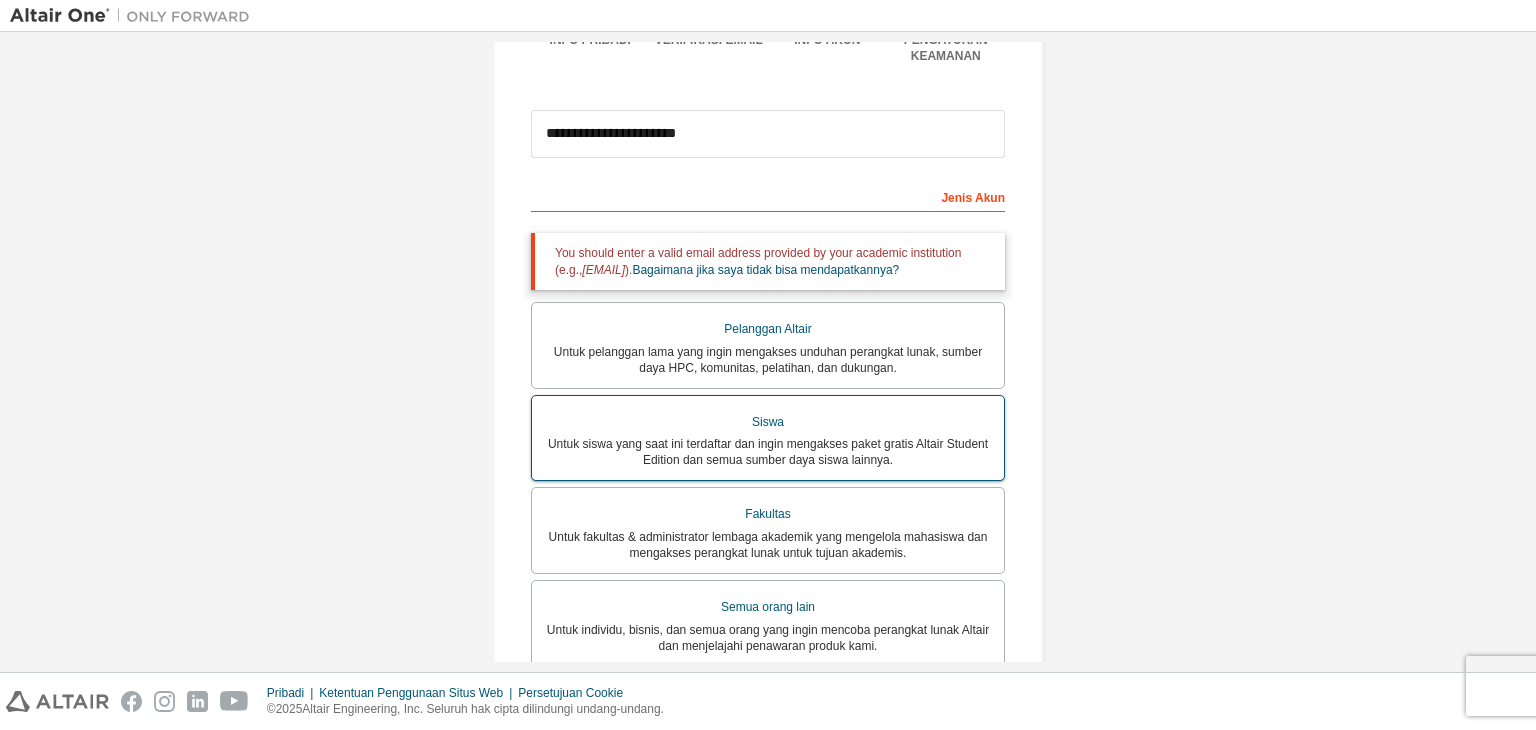 click on "Untuk siswa yang saat ini terdaftar dan ingin mengakses paket gratis Altair Student Edition dan semua sumber daya siswa lainnya." at bounding box center (768, 452) 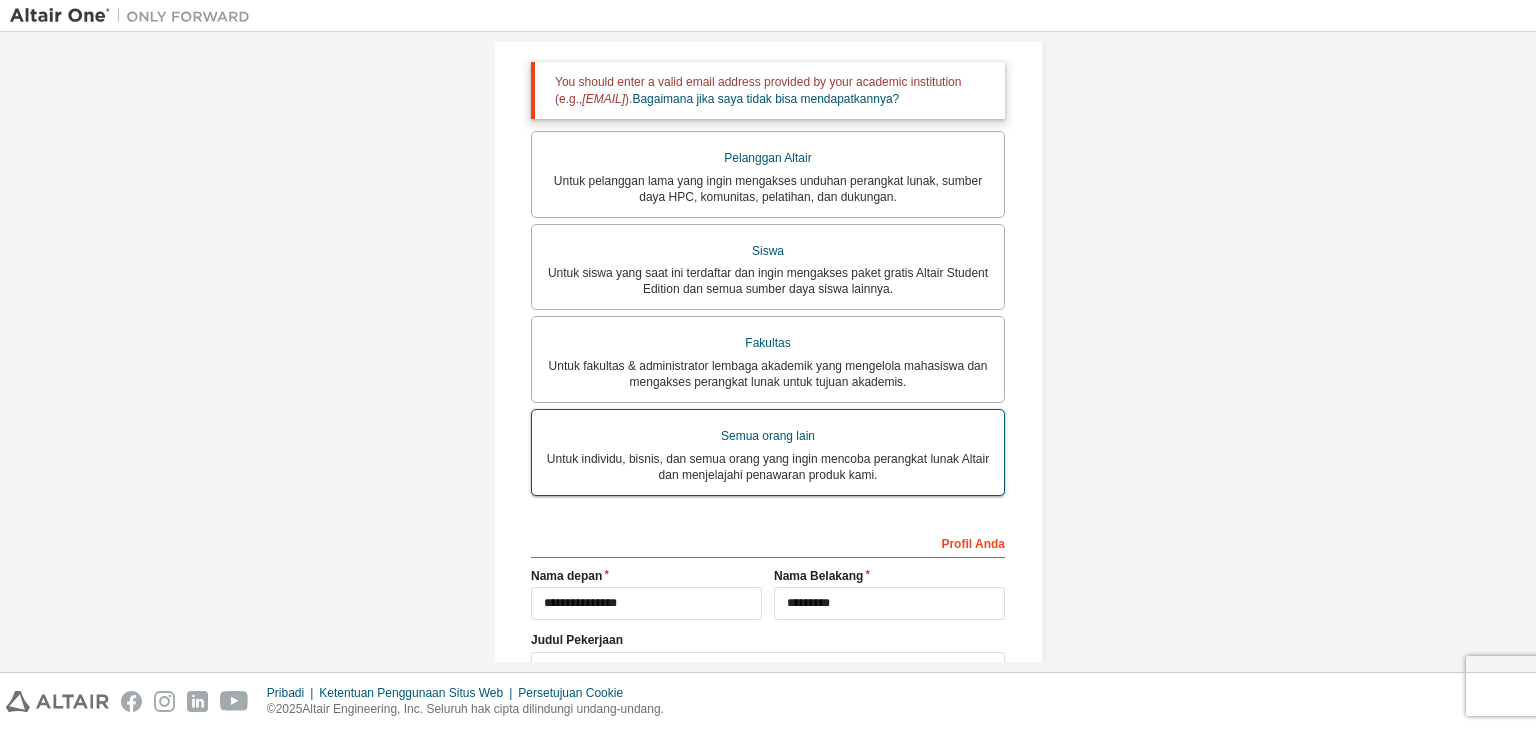 scroll, scrollTop: 52, scrollLeft: 0, axis: vertical 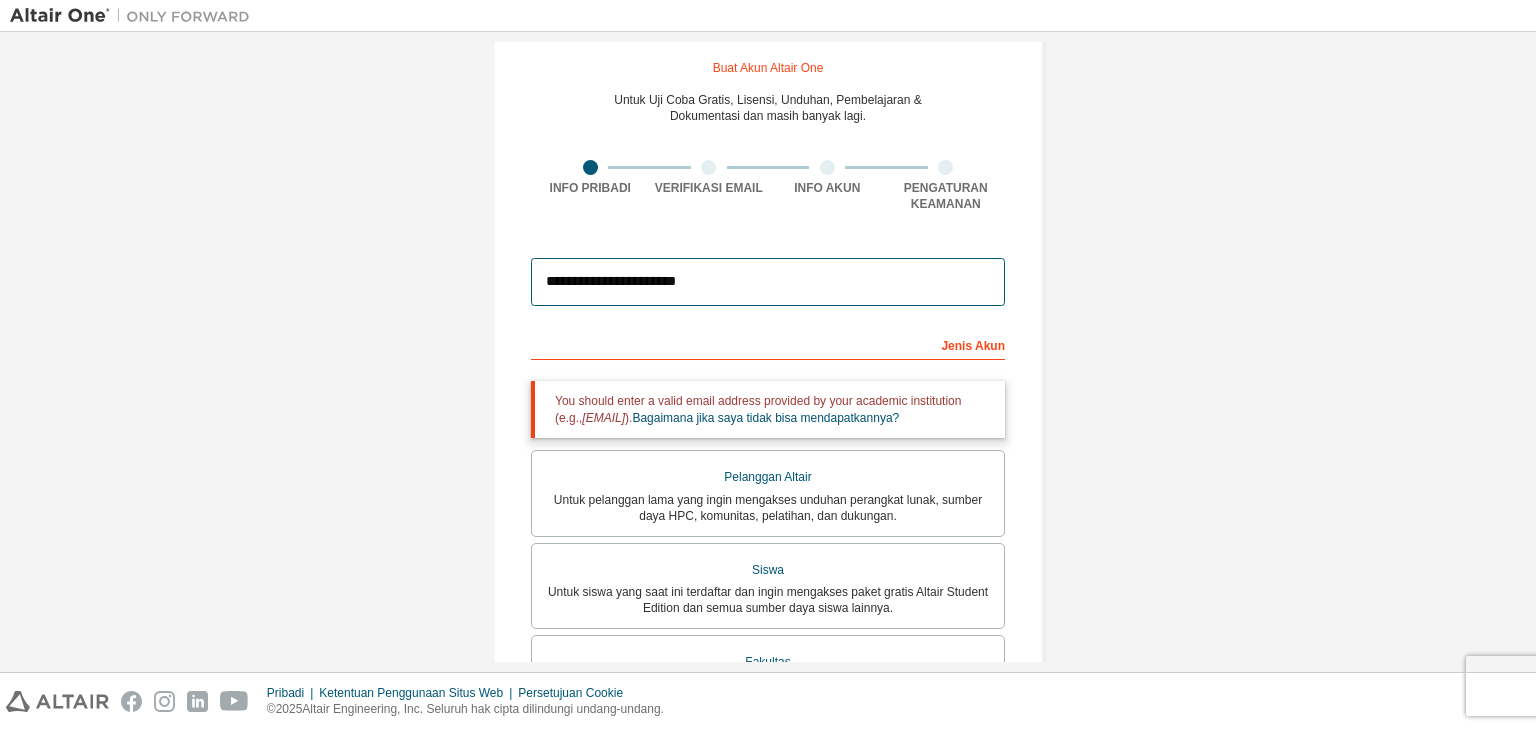 click on "**********" at bounding box center (768, 282) 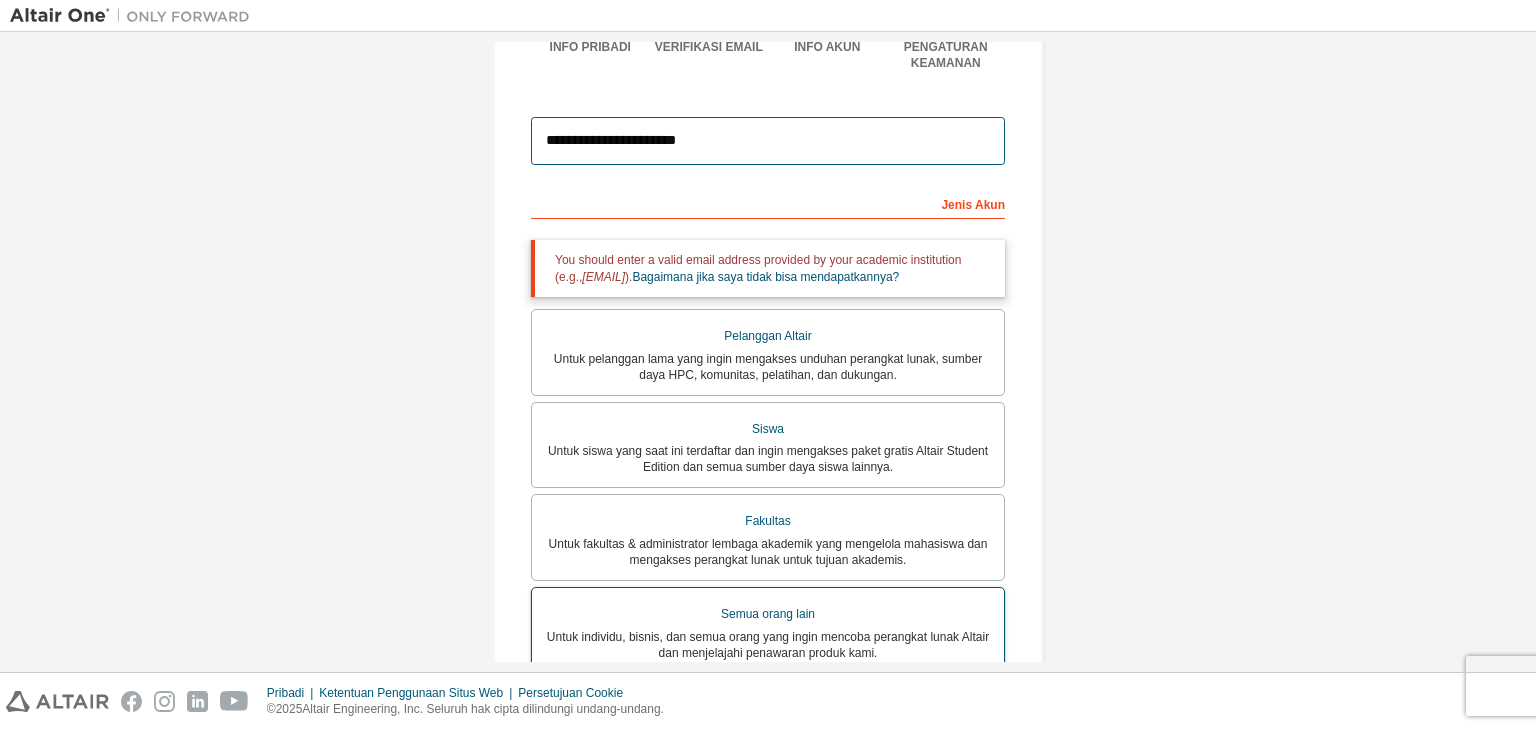 scroll, scrollTop: 552, scrollLeft: 0, axis: vertical 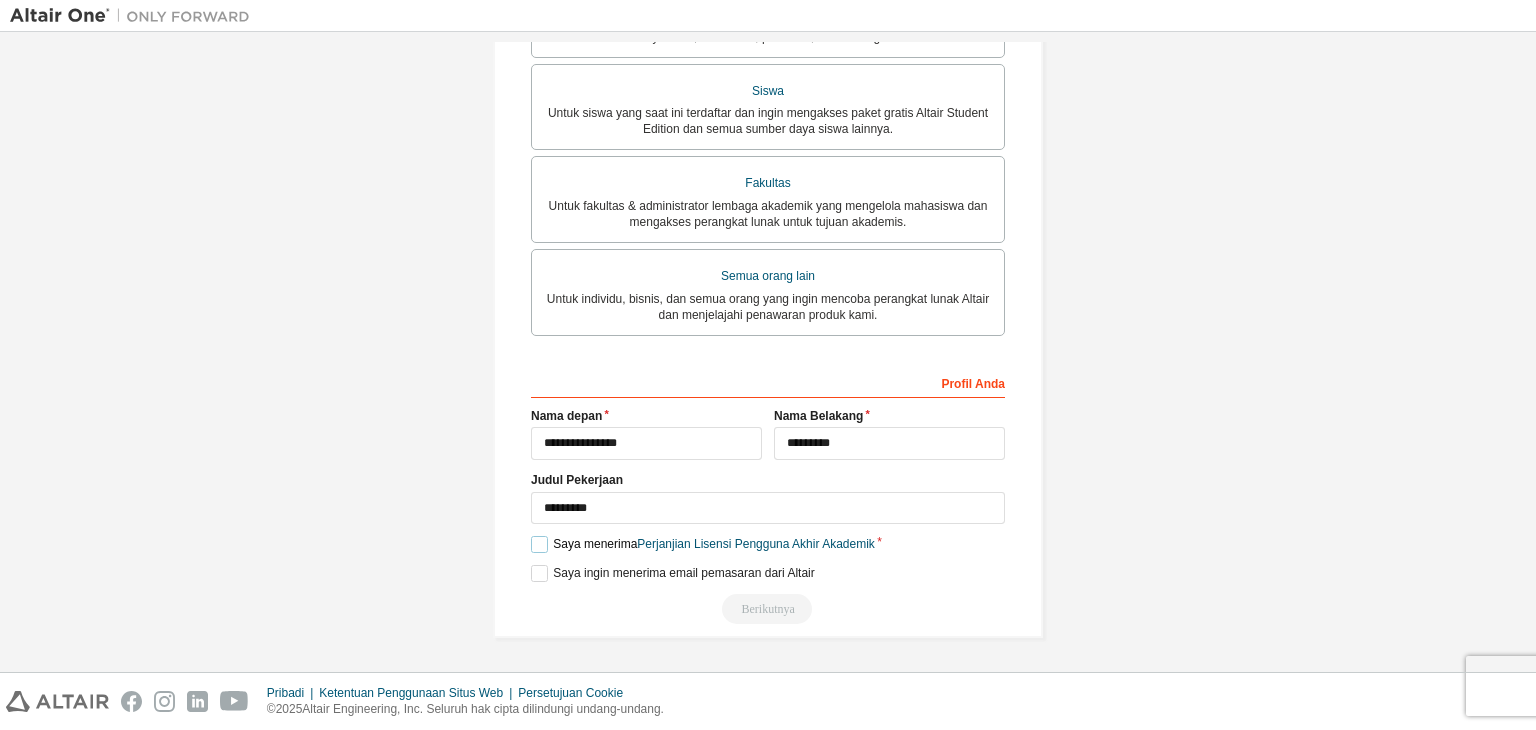 click on "Saya menerima  Perjanjian Lisensi Pengguna Akhir   Akademik" at bounding box center (703, 544) 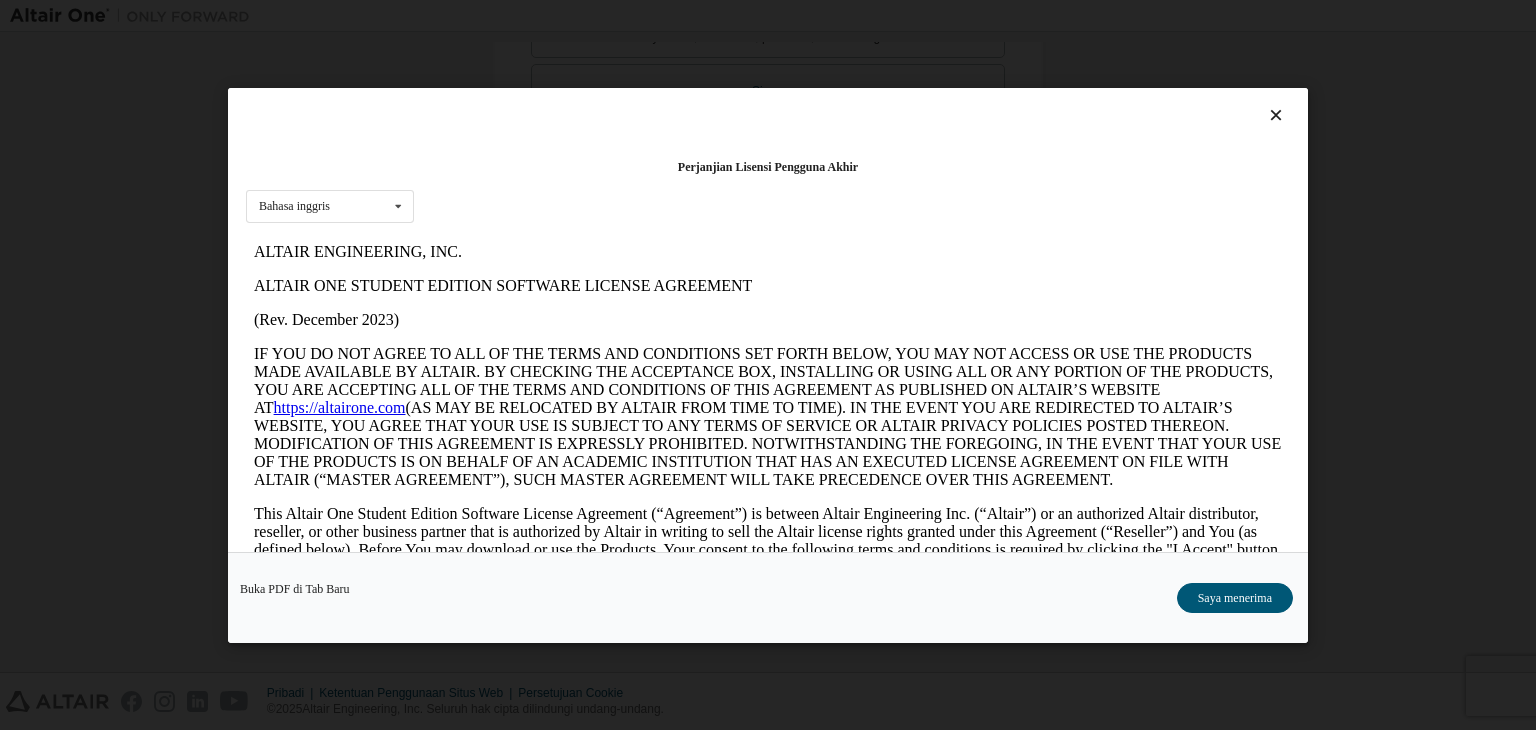 scroll, scrollTop: 0, scrollLeft: 0, axis: both 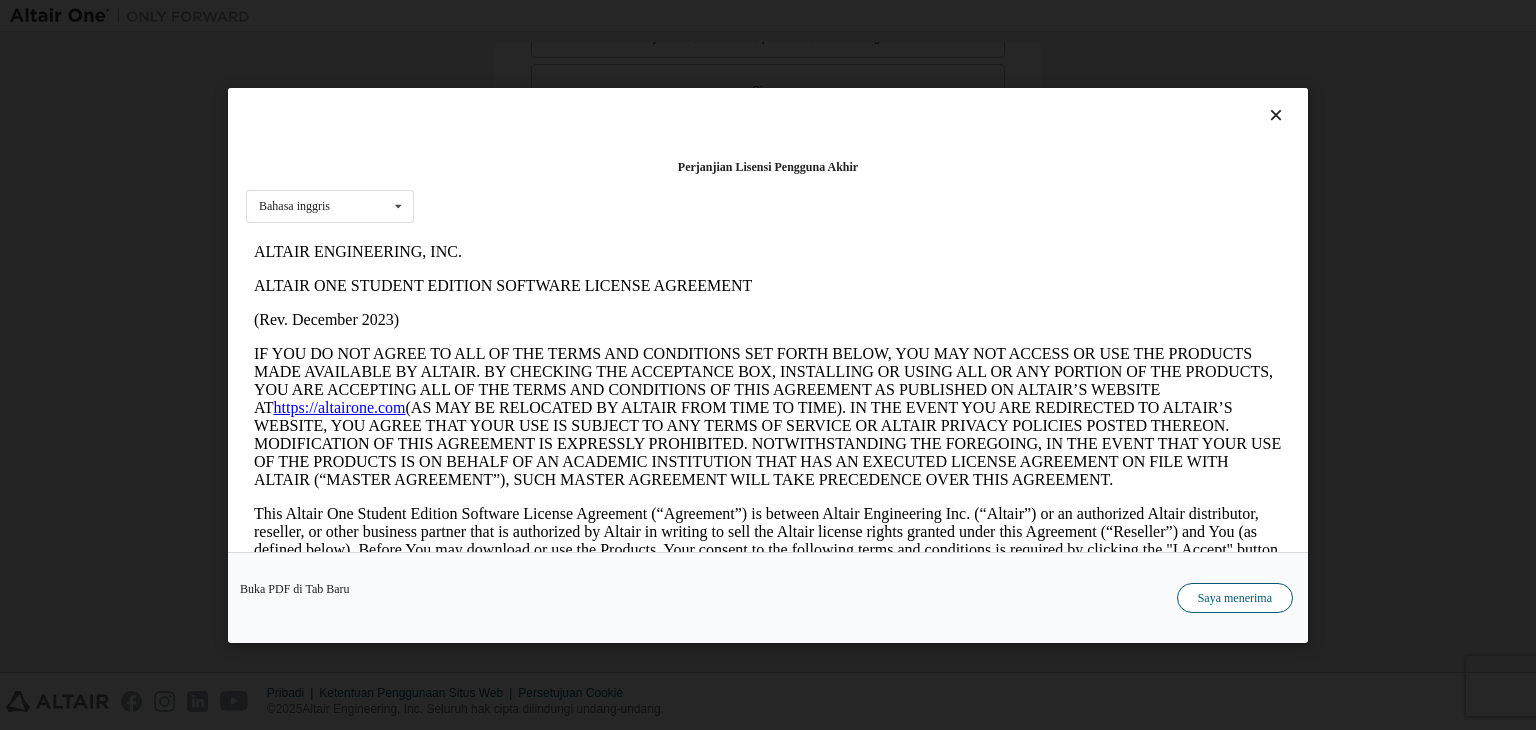 click on "Saya menerima" at bounding box center (1235, 598) 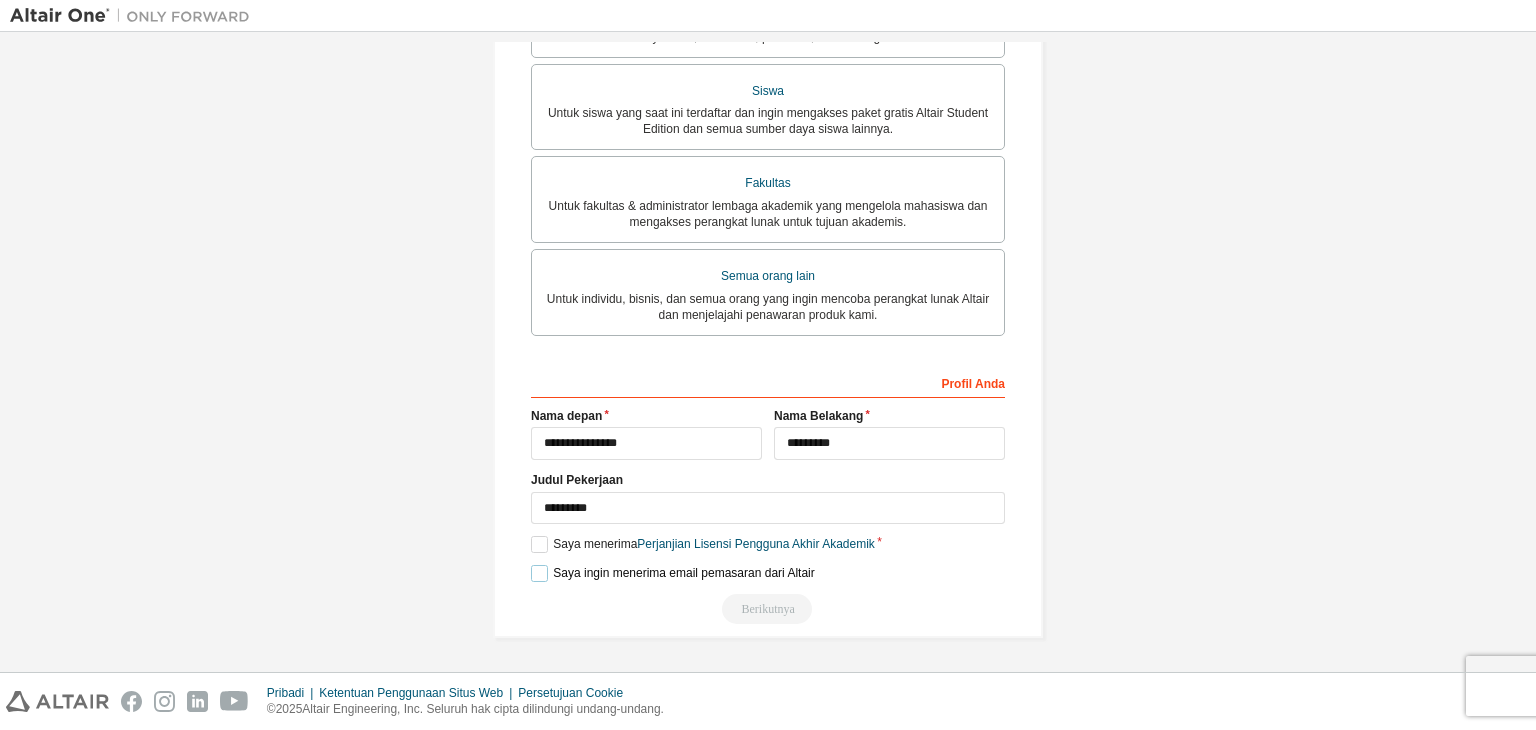 click on "Saya ingin menerima email pemasaran dari Altair" at bounding box center (673, 573) 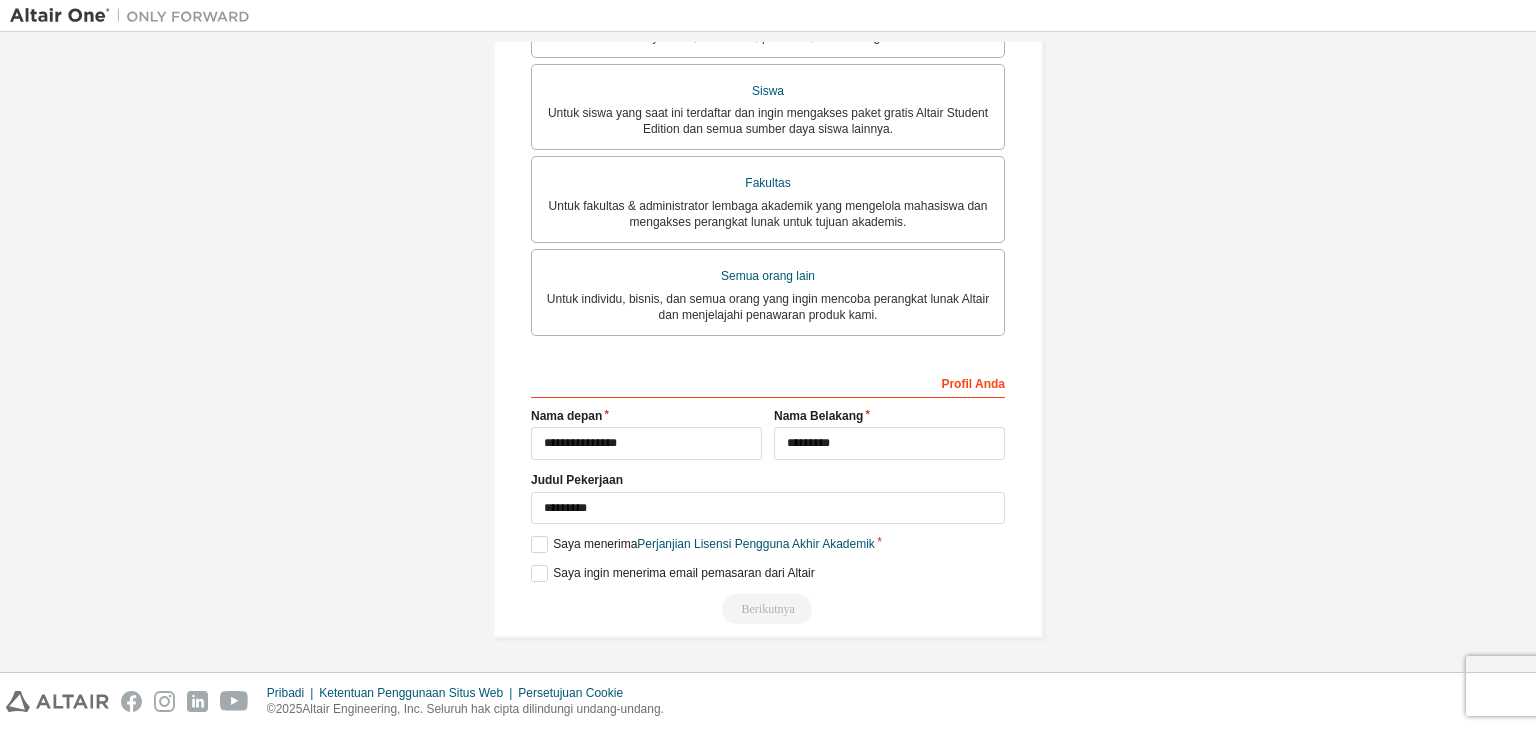click on "Berikutnya" at bounding box center (768, 609) 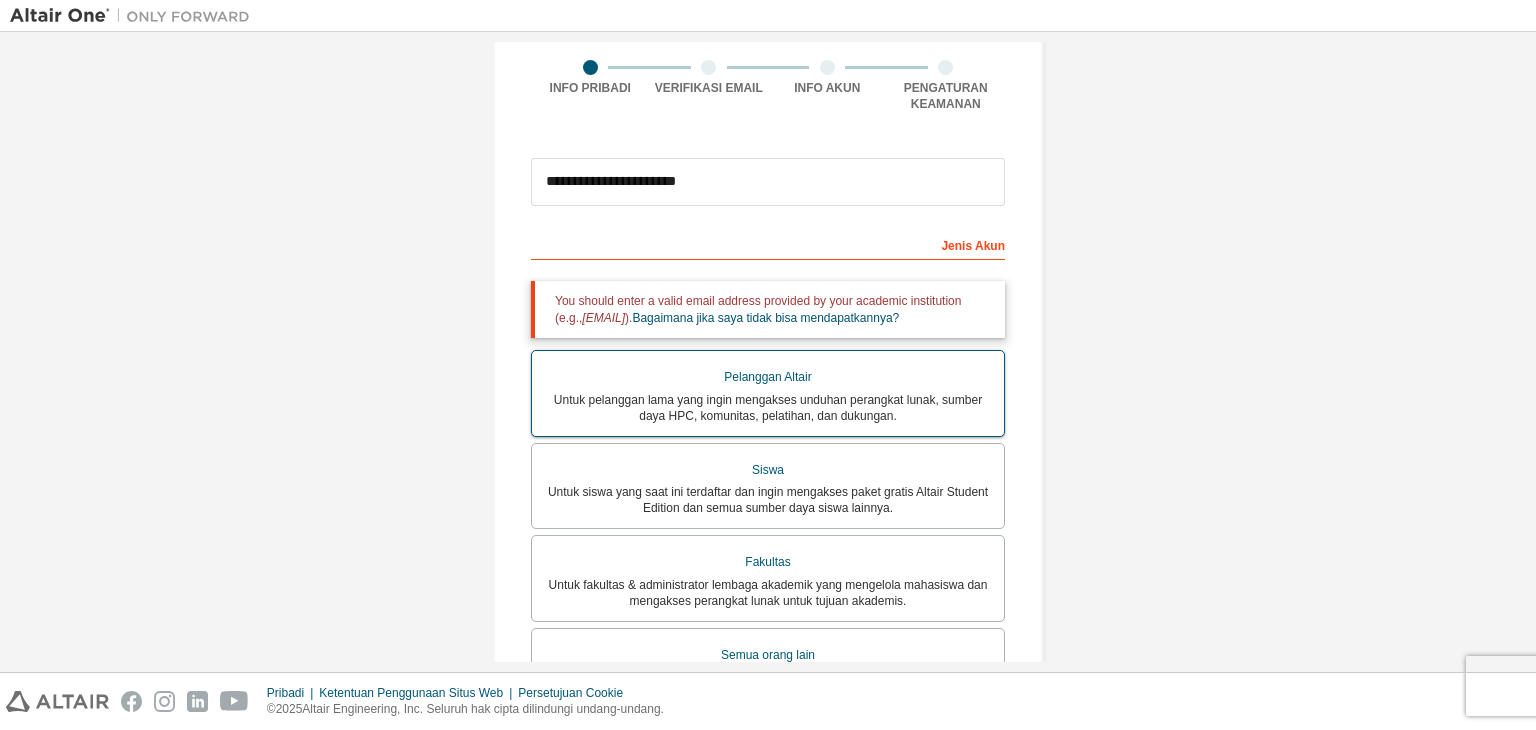 scroll, scrollTop: 552, scrollLeft: 0, axis: vertical 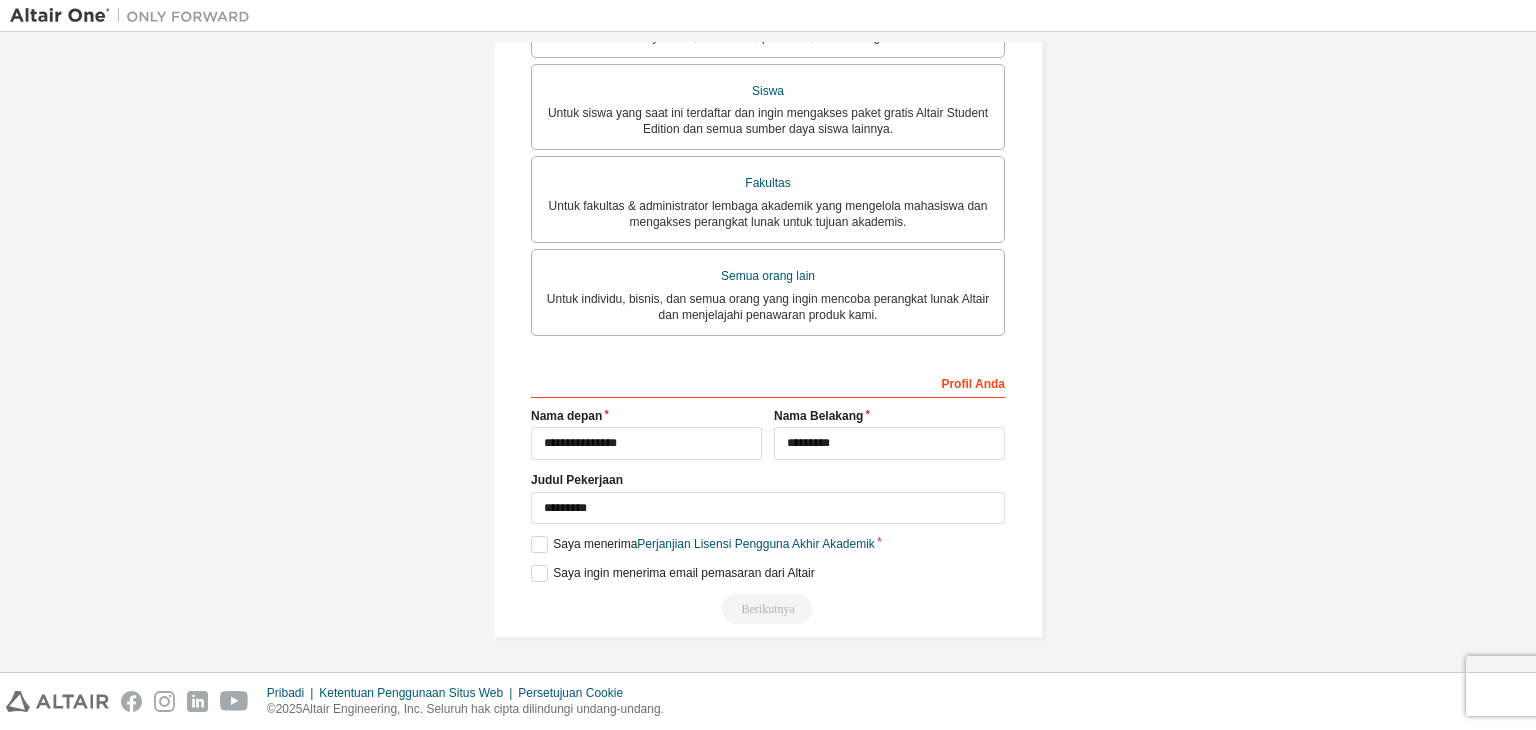 click on "Semua orang lain" at bounding box center (768, 276) 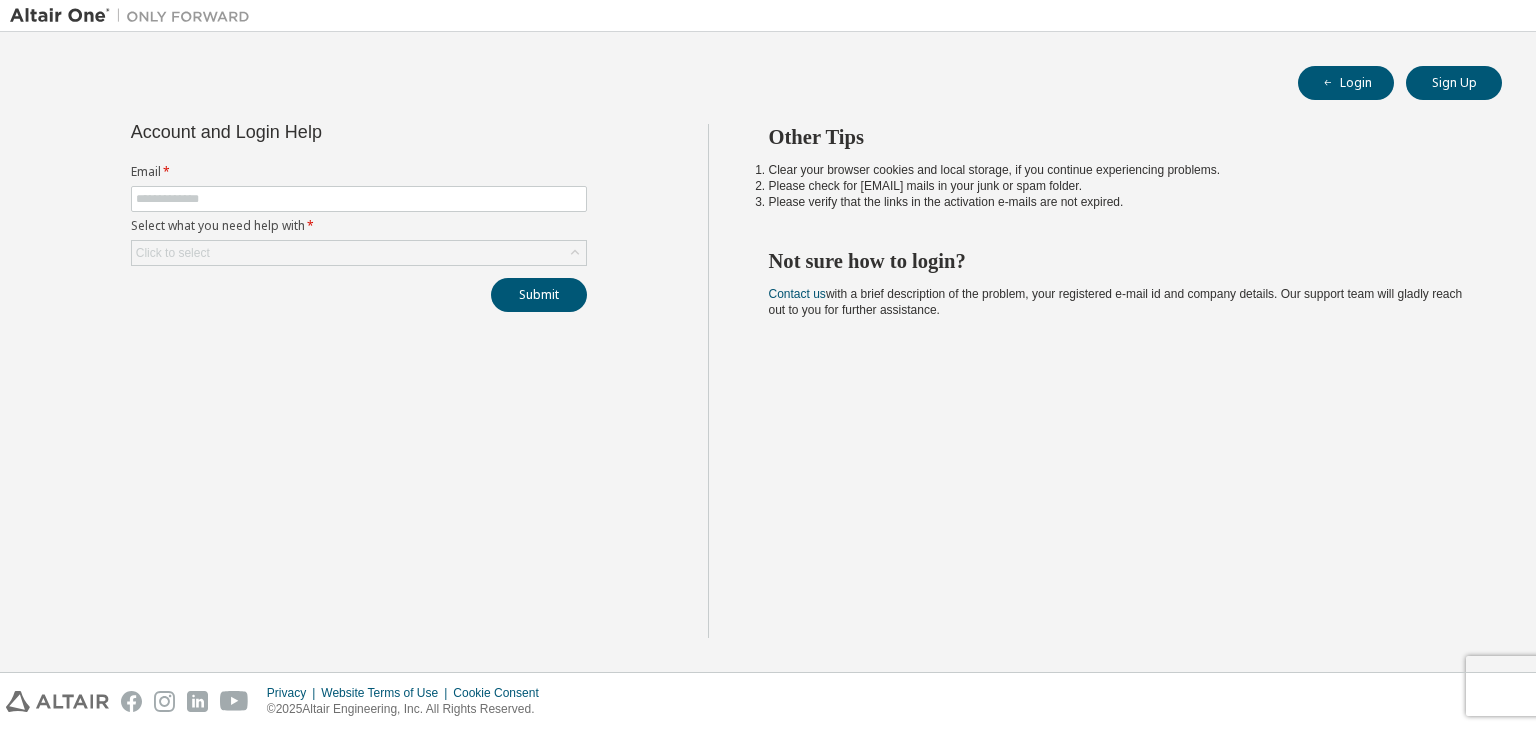 scroll, scrollTop: 0, scrollLeft: 0, axis: both 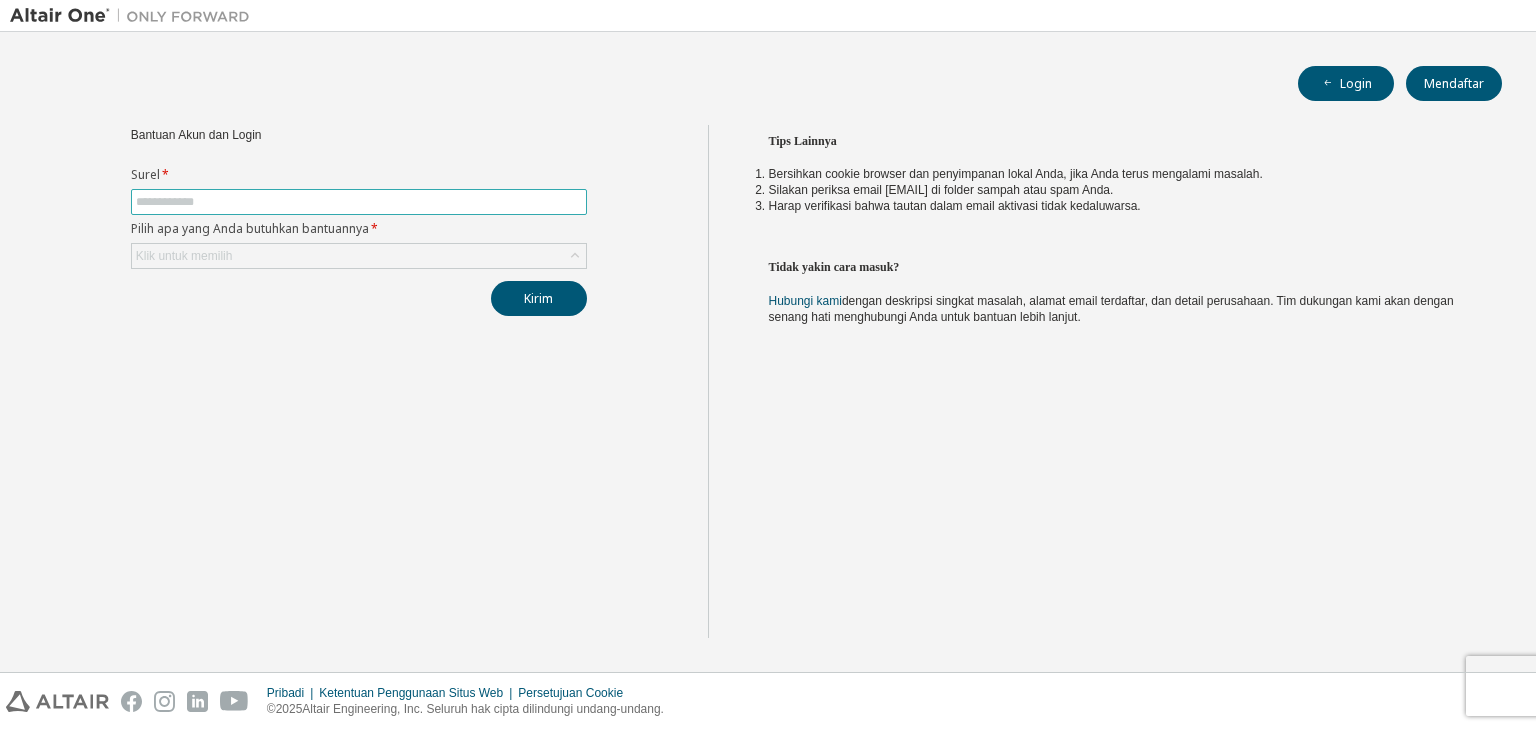 click at bounding box center (359, 202) 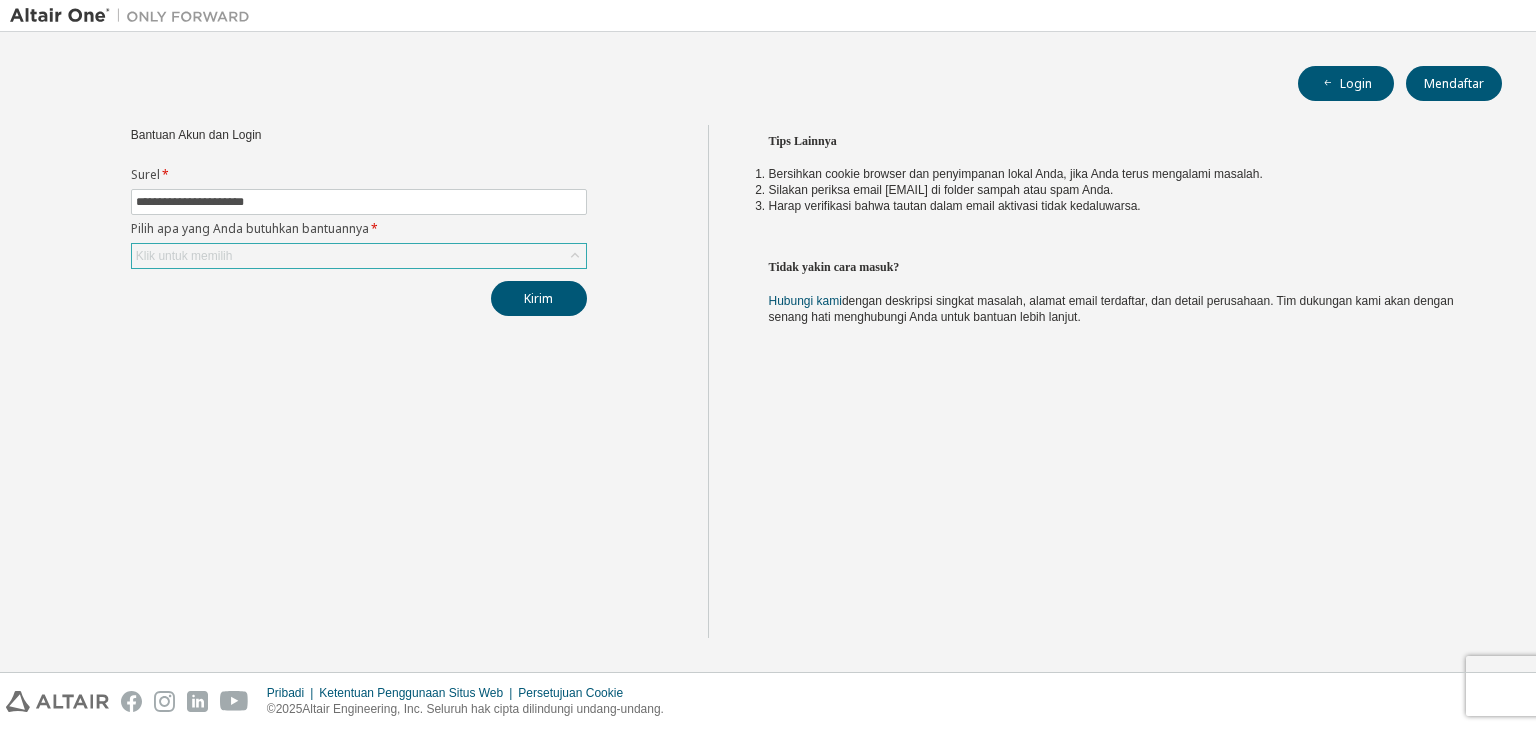 click on "Klik untuk memilih" at bounding box center (359, 256) 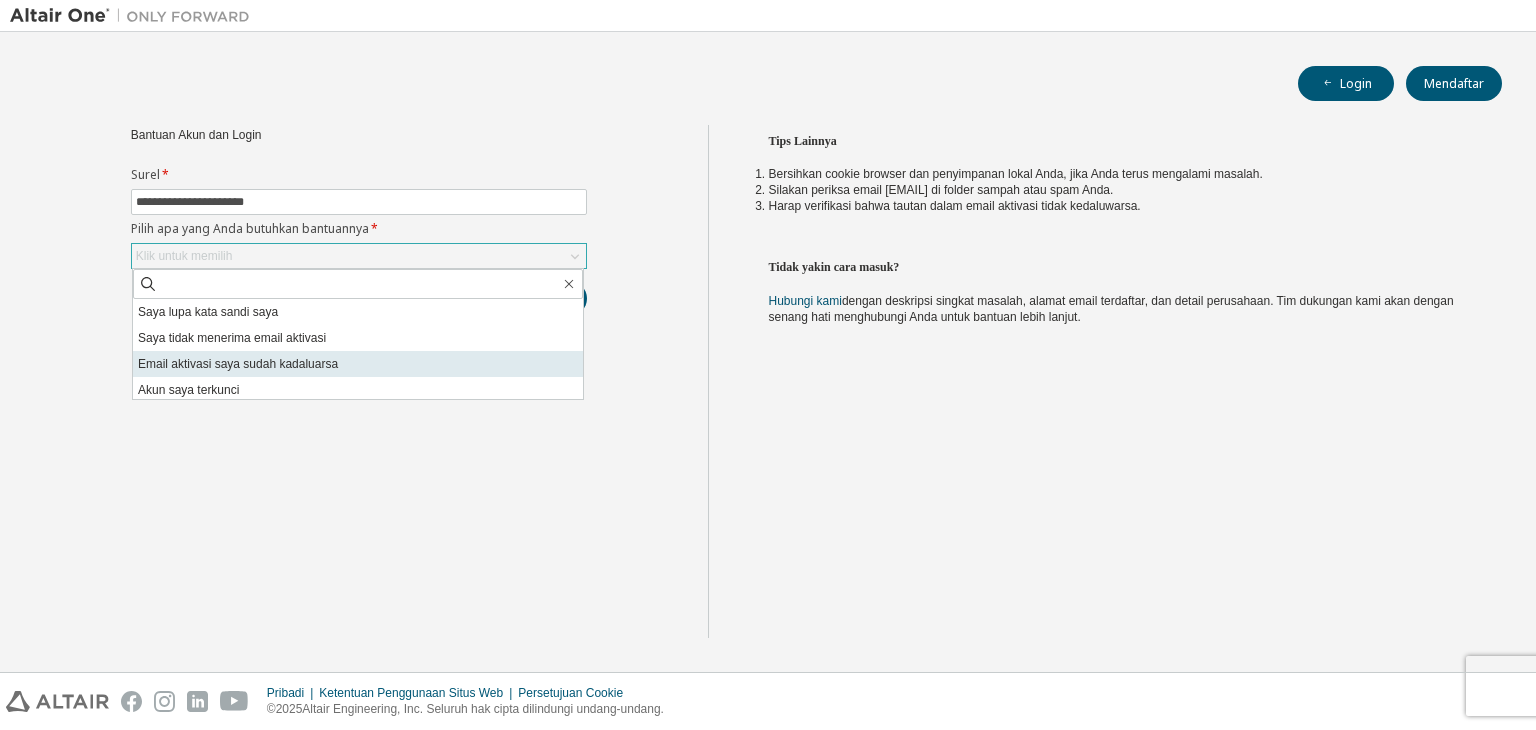 scroll, scrollTop: 56, scrollLeft: 0, axis: vertical 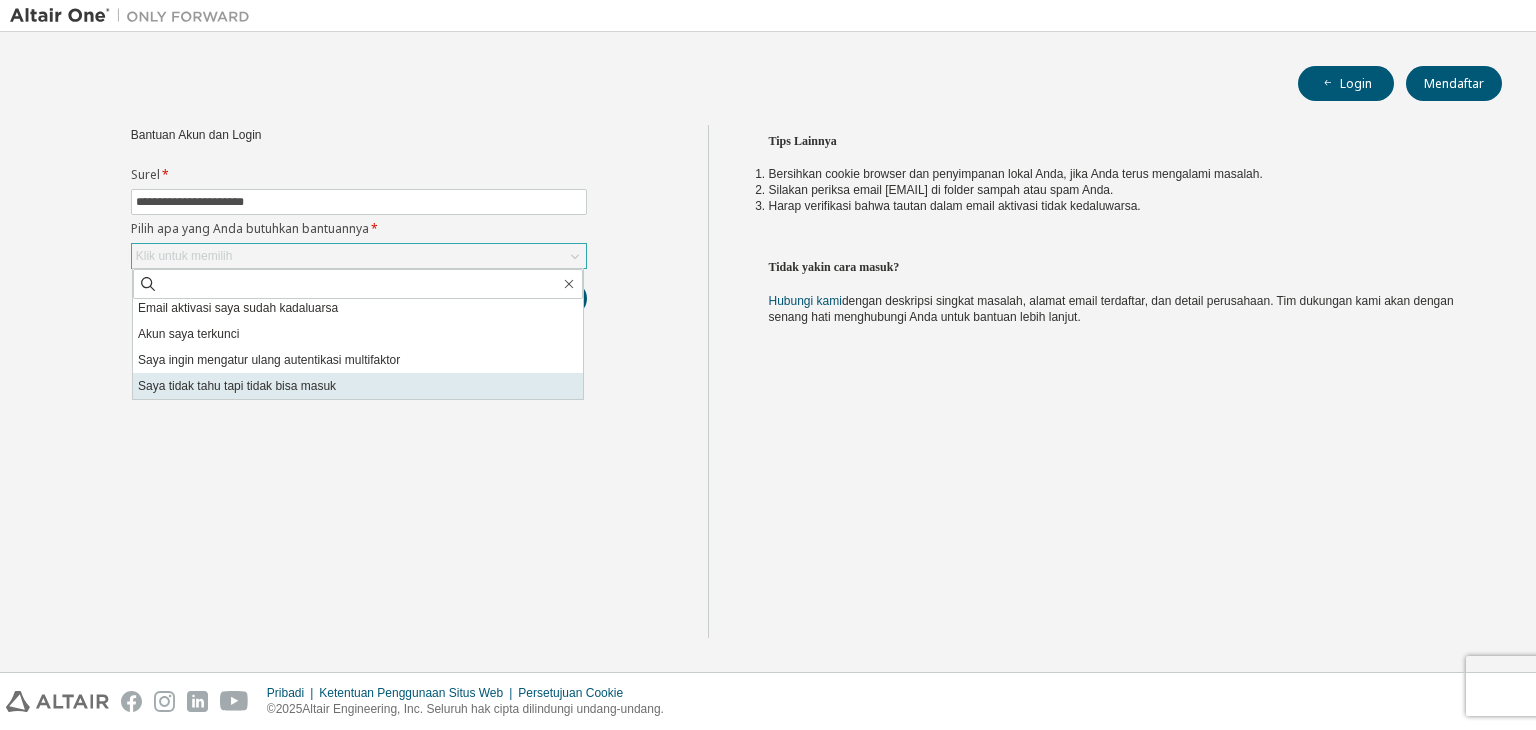 click on "Saya tidak tahu tapi tidak bisa masuk" at bounding box center (237, 386) 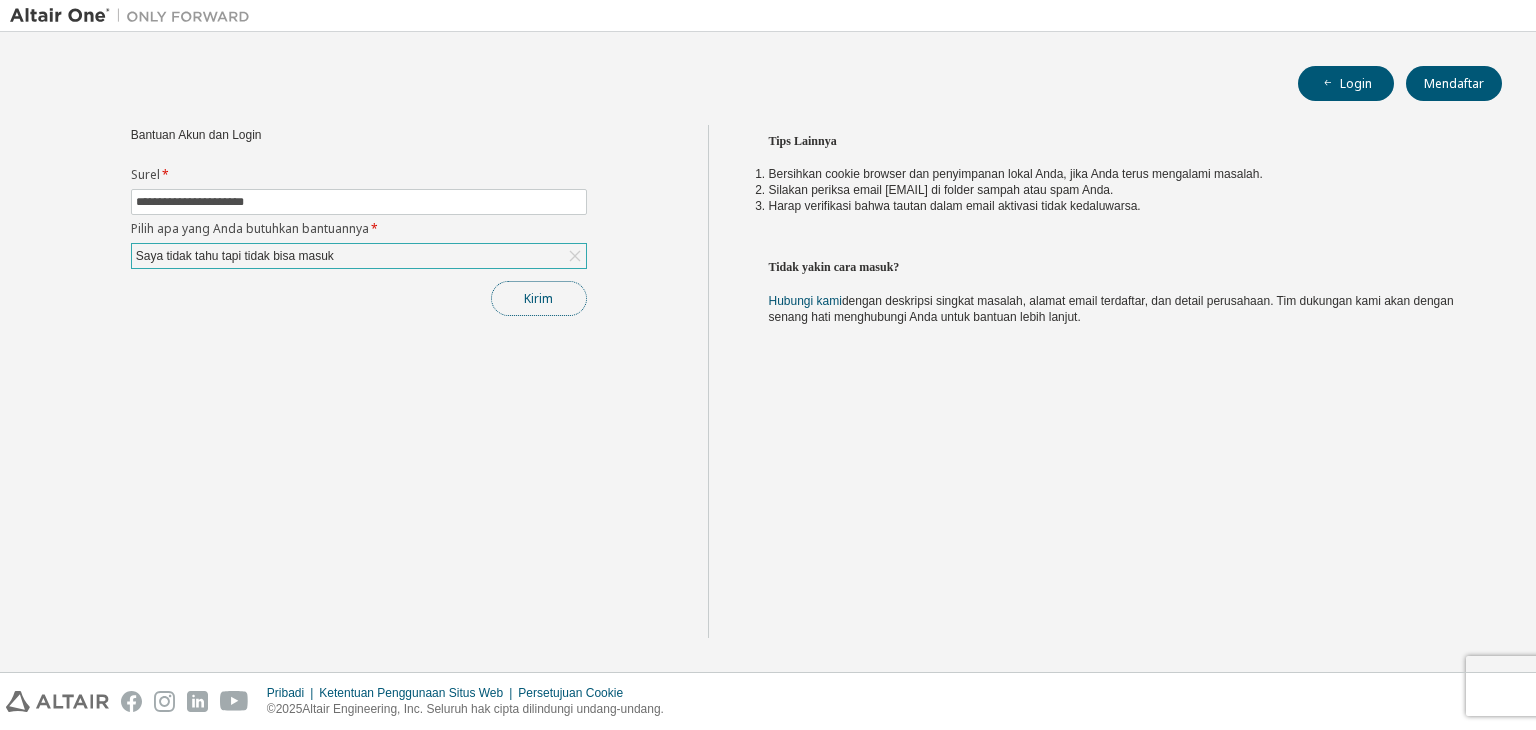 click on "Kirim" at bounding box center [539, 298] 